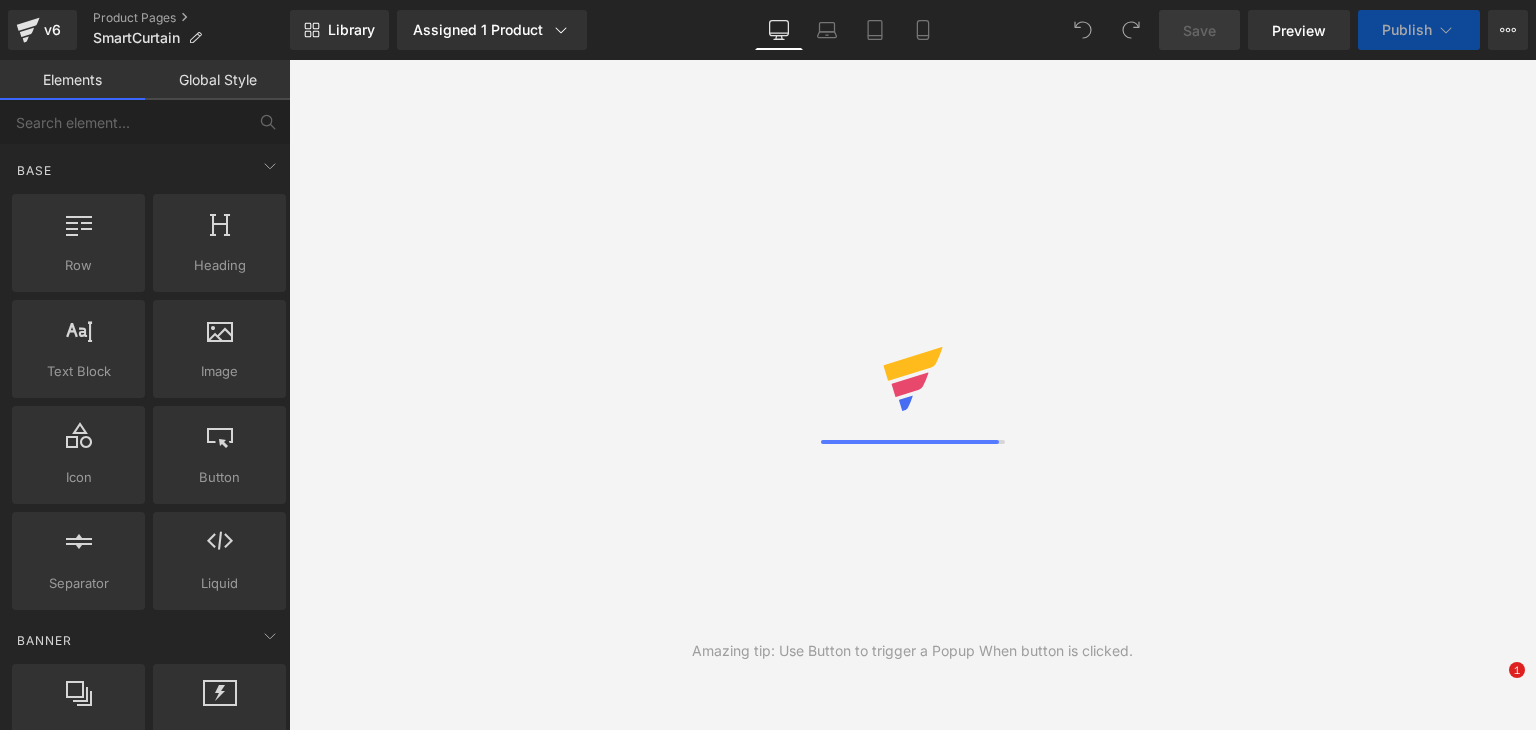 scroll, scrollTop: 0, scrollLeft: 0, axis: both 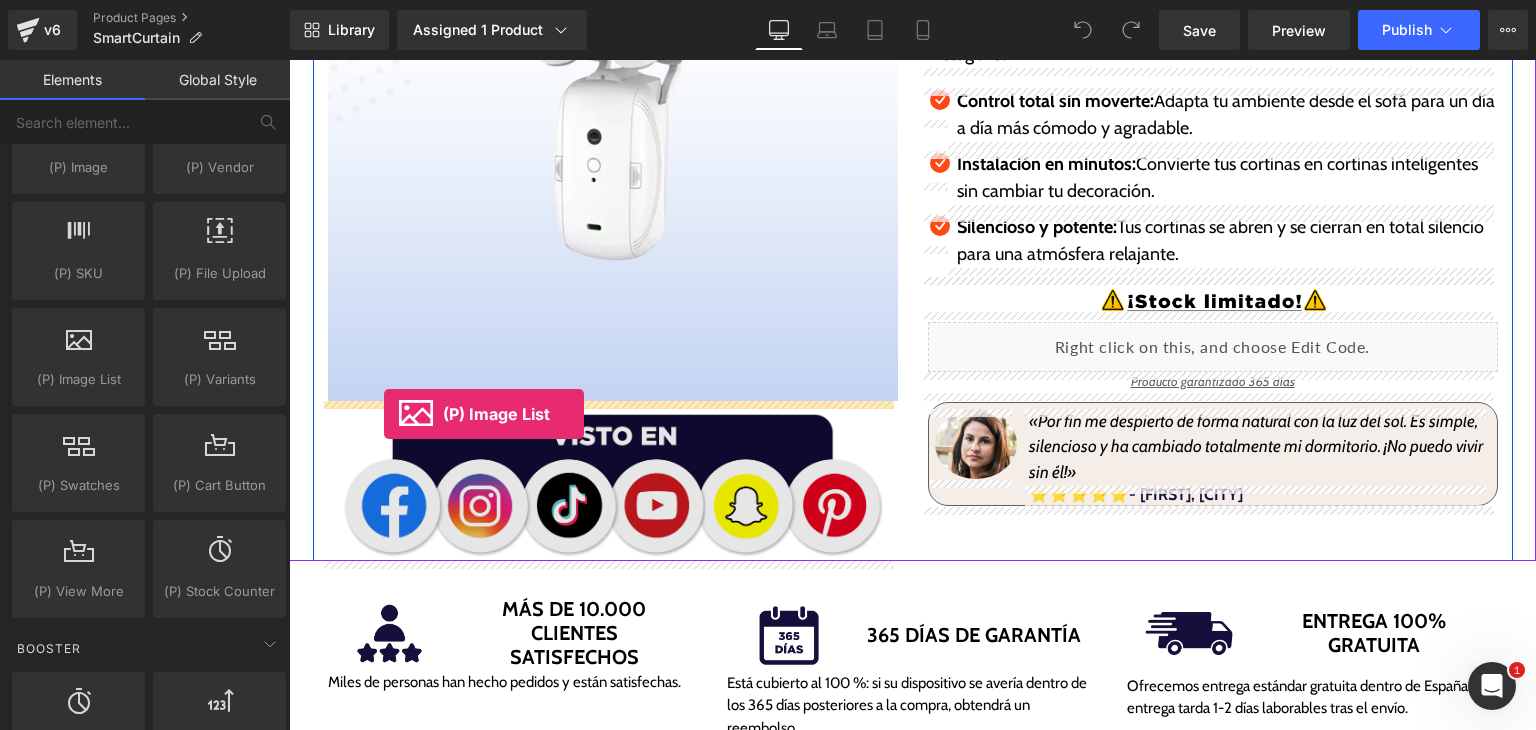 drag, startPoint x: 374, startPoint y: 437, endPoint x: 380, endPoint y: 413, distance: 24.738634 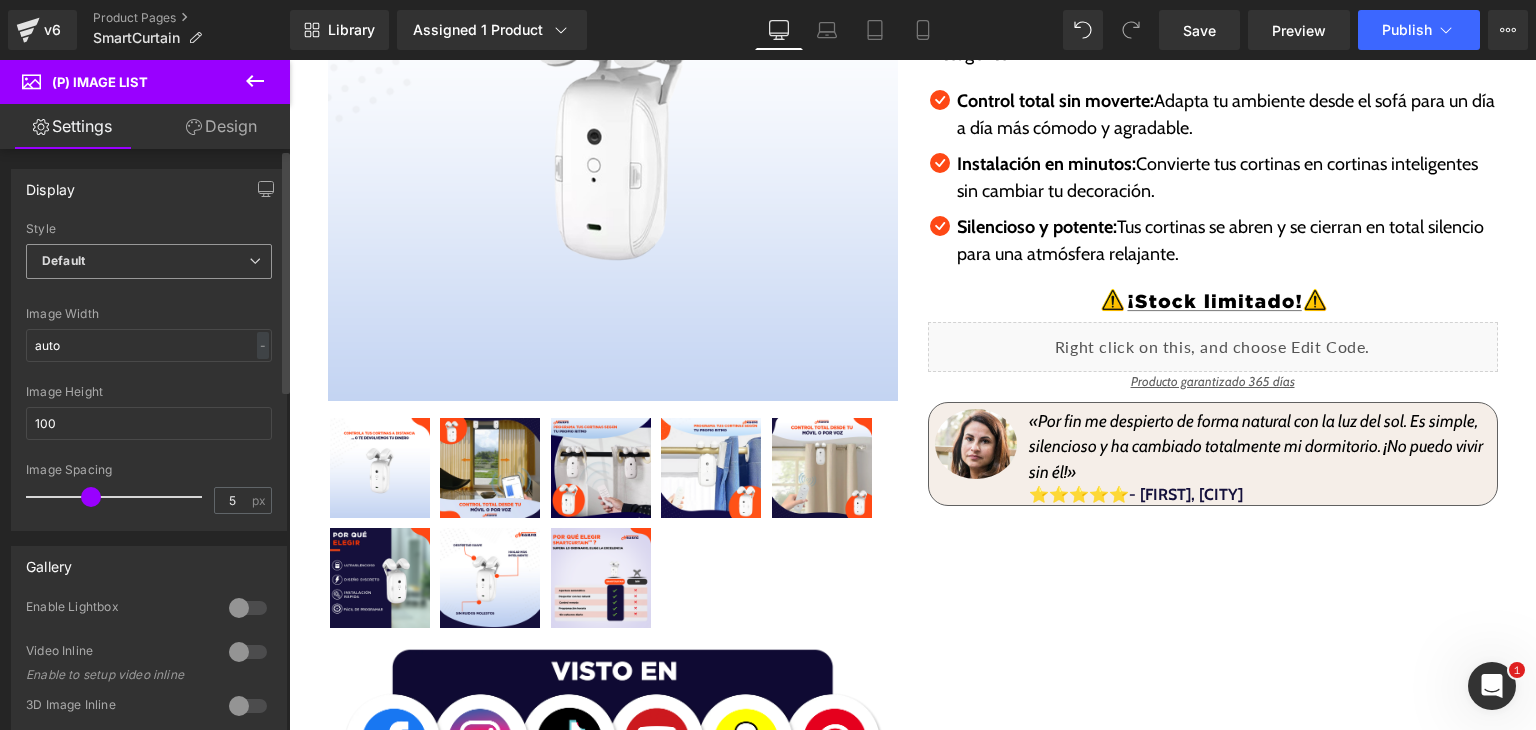 click on "Default" at bounding box center (149, 261) 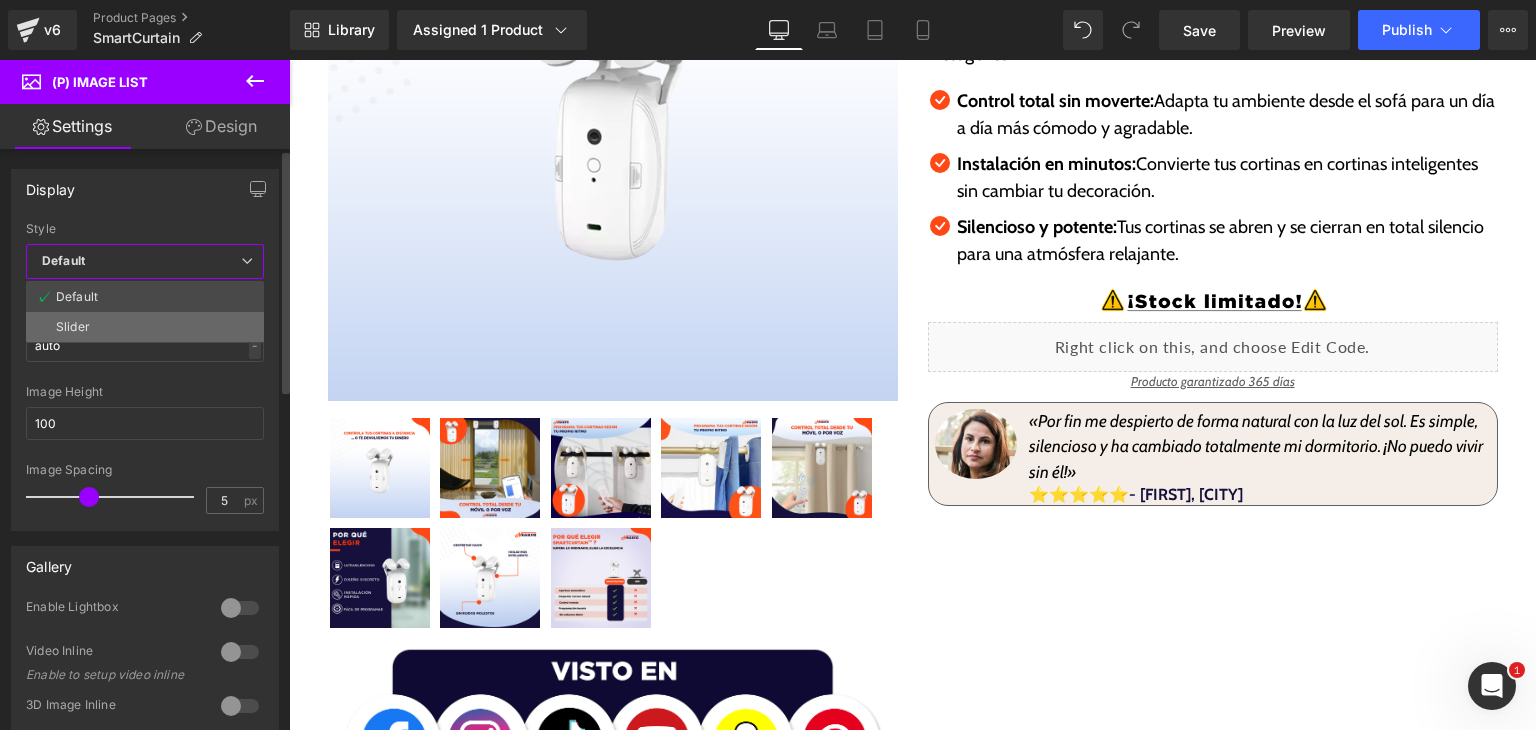 click on "Slider" at bounding box center [145, 327] 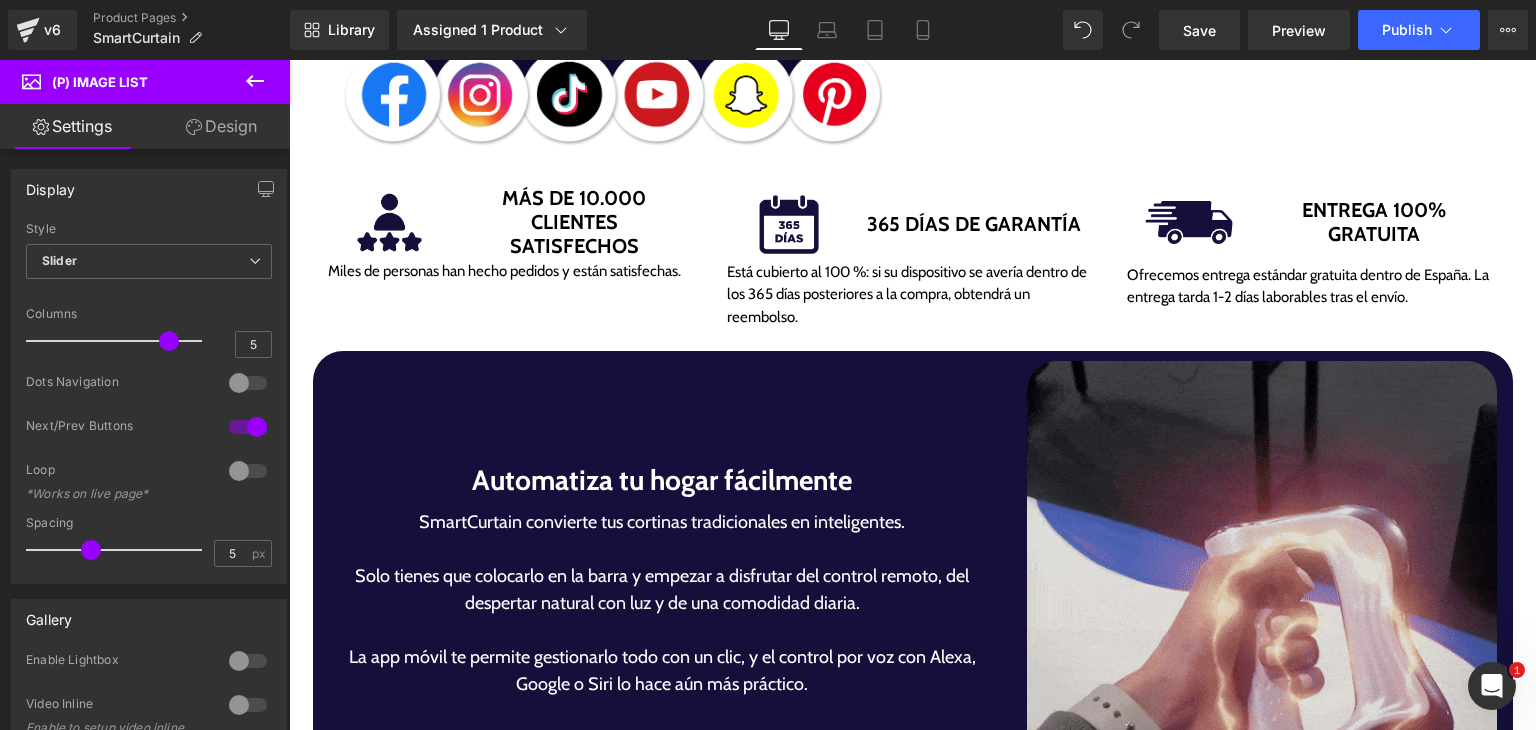 scroll, scrollTop: 1007, scrollLeft: 0, axis: vertical 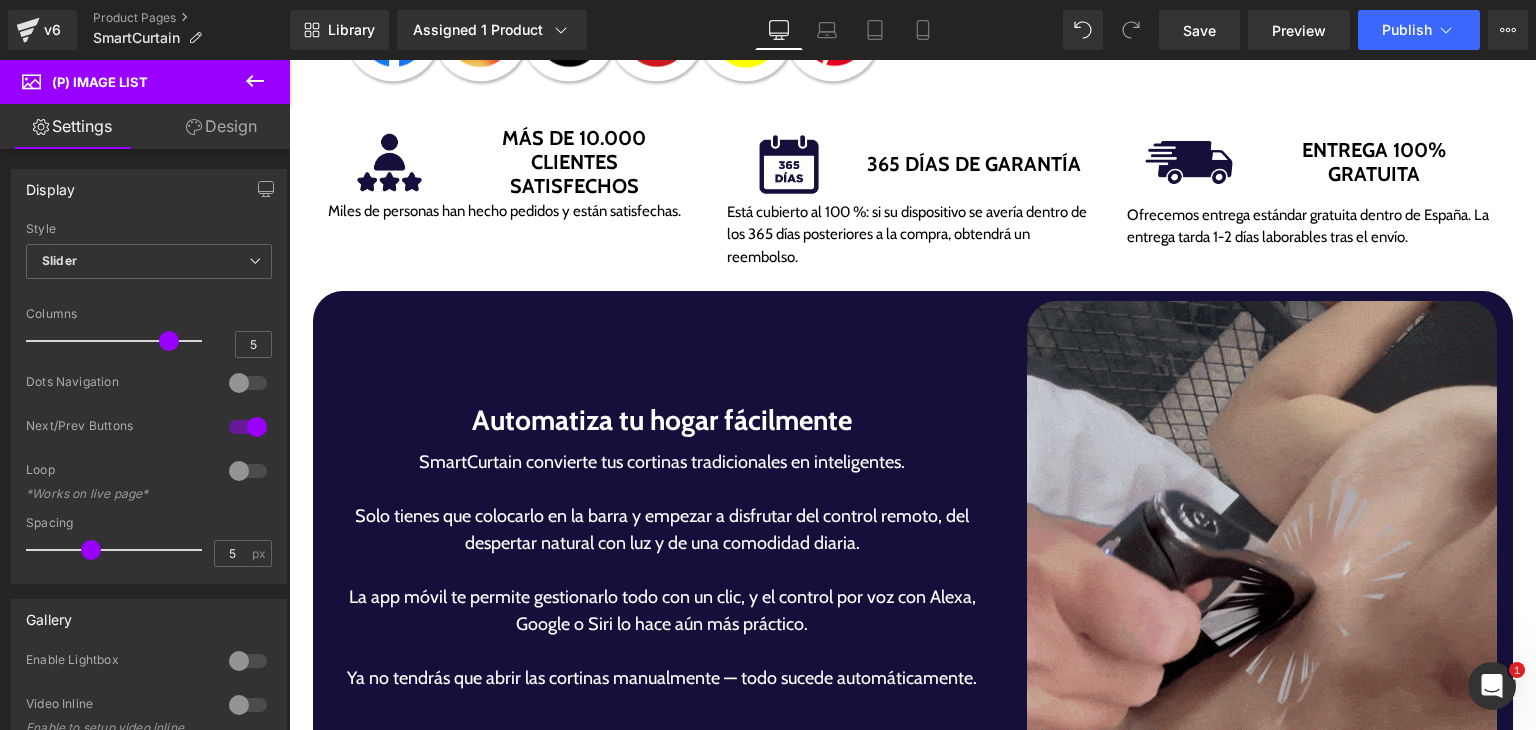 click at bounding box center [1262, 595] 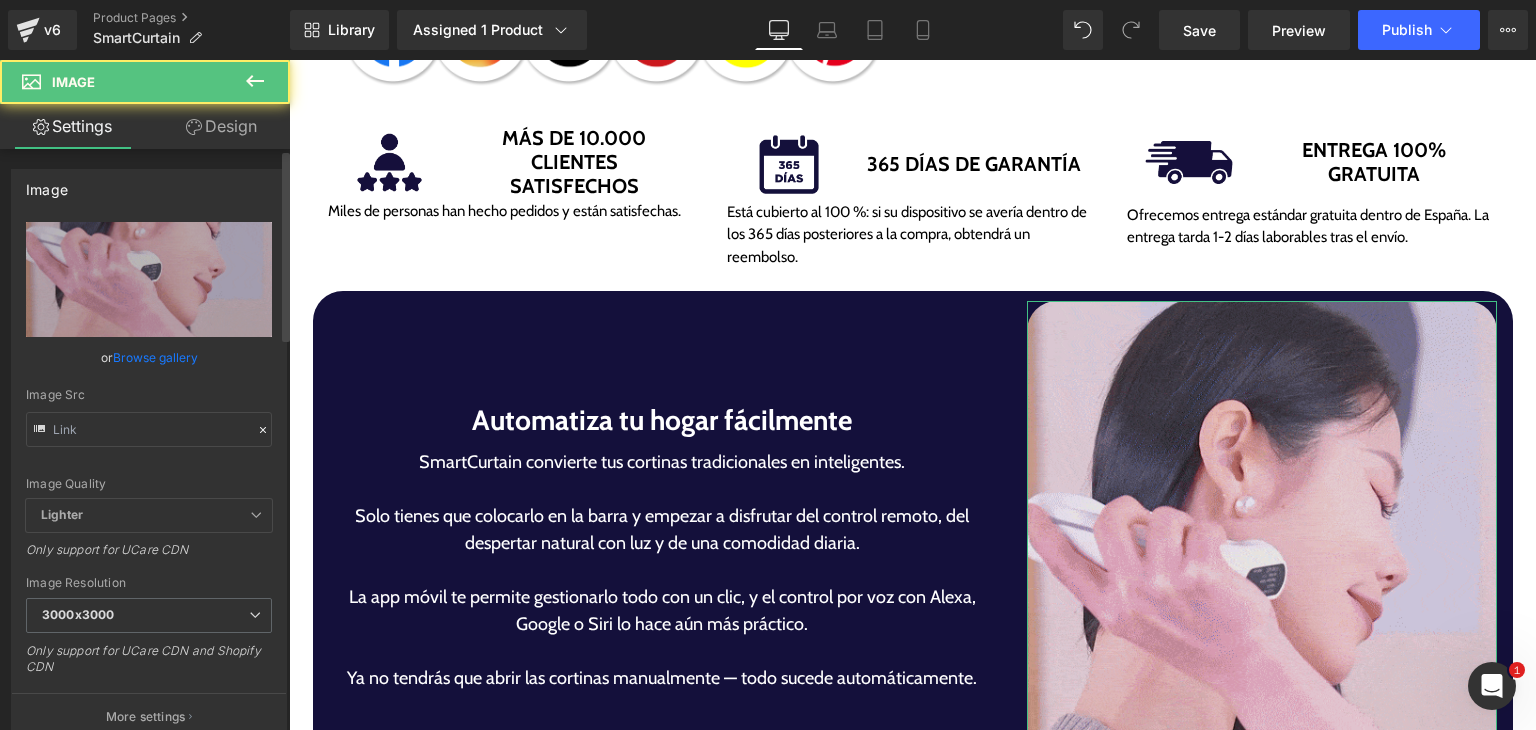 click on "Browse gallery" at bounding box center [155, 357] 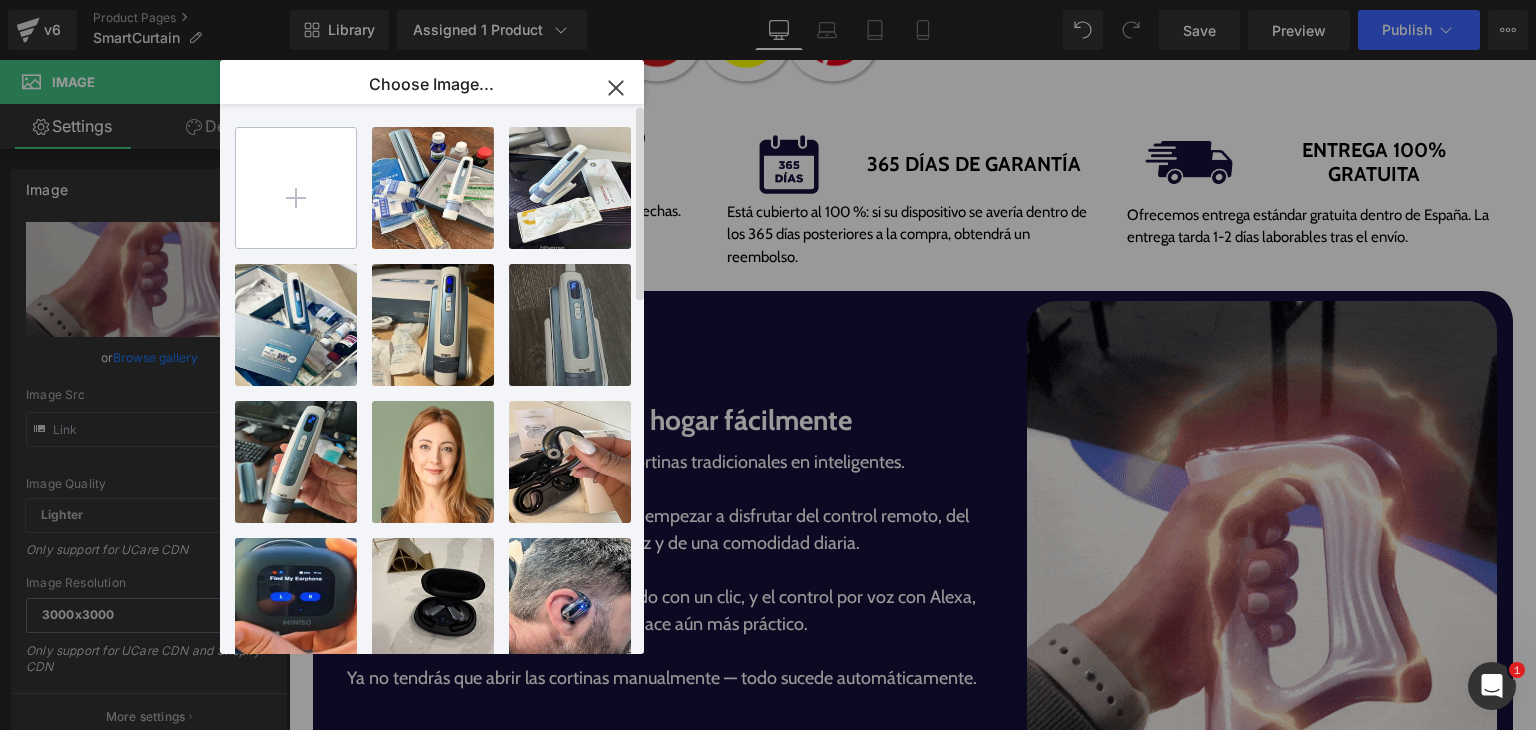 click at bounding box center (296, 188) 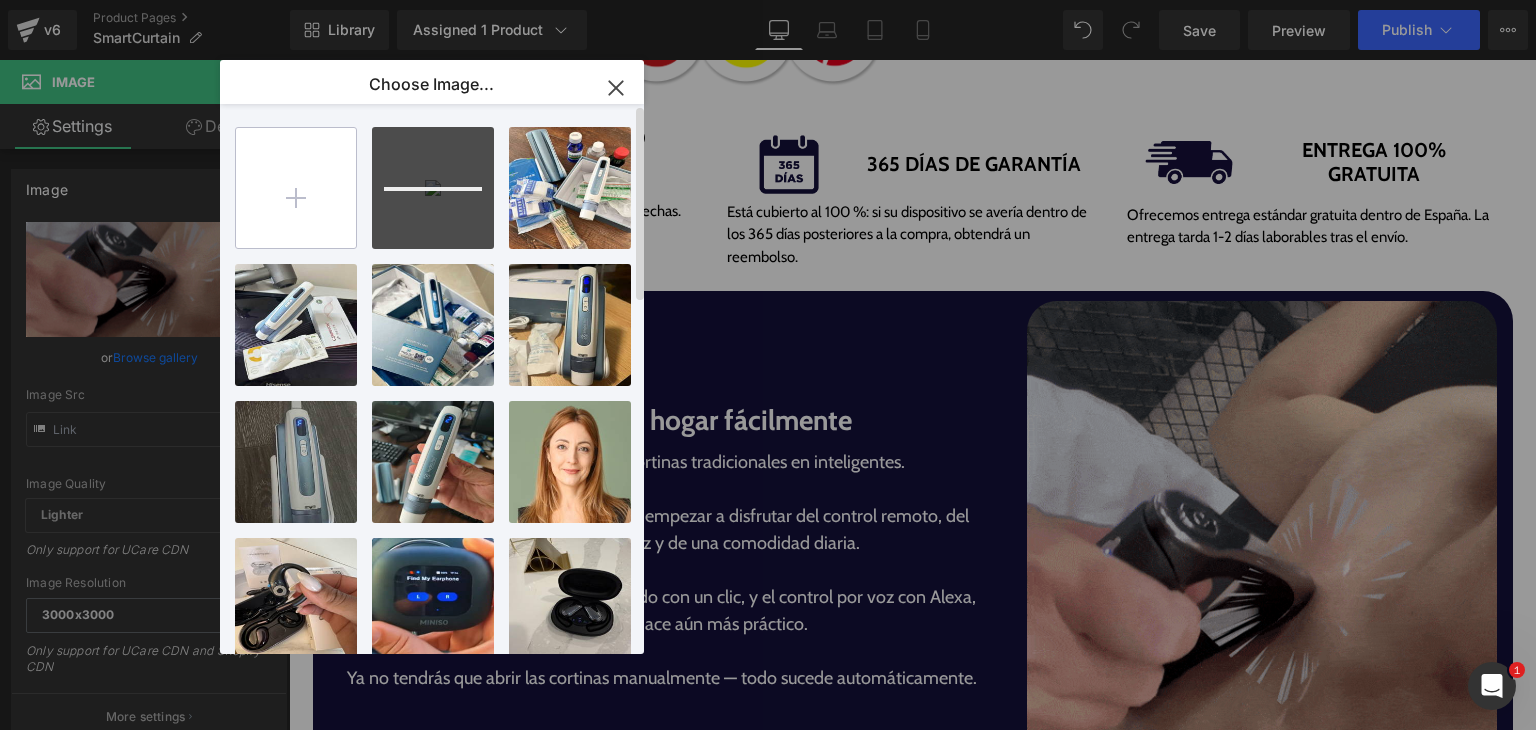 click at bounding box center [296, 188] 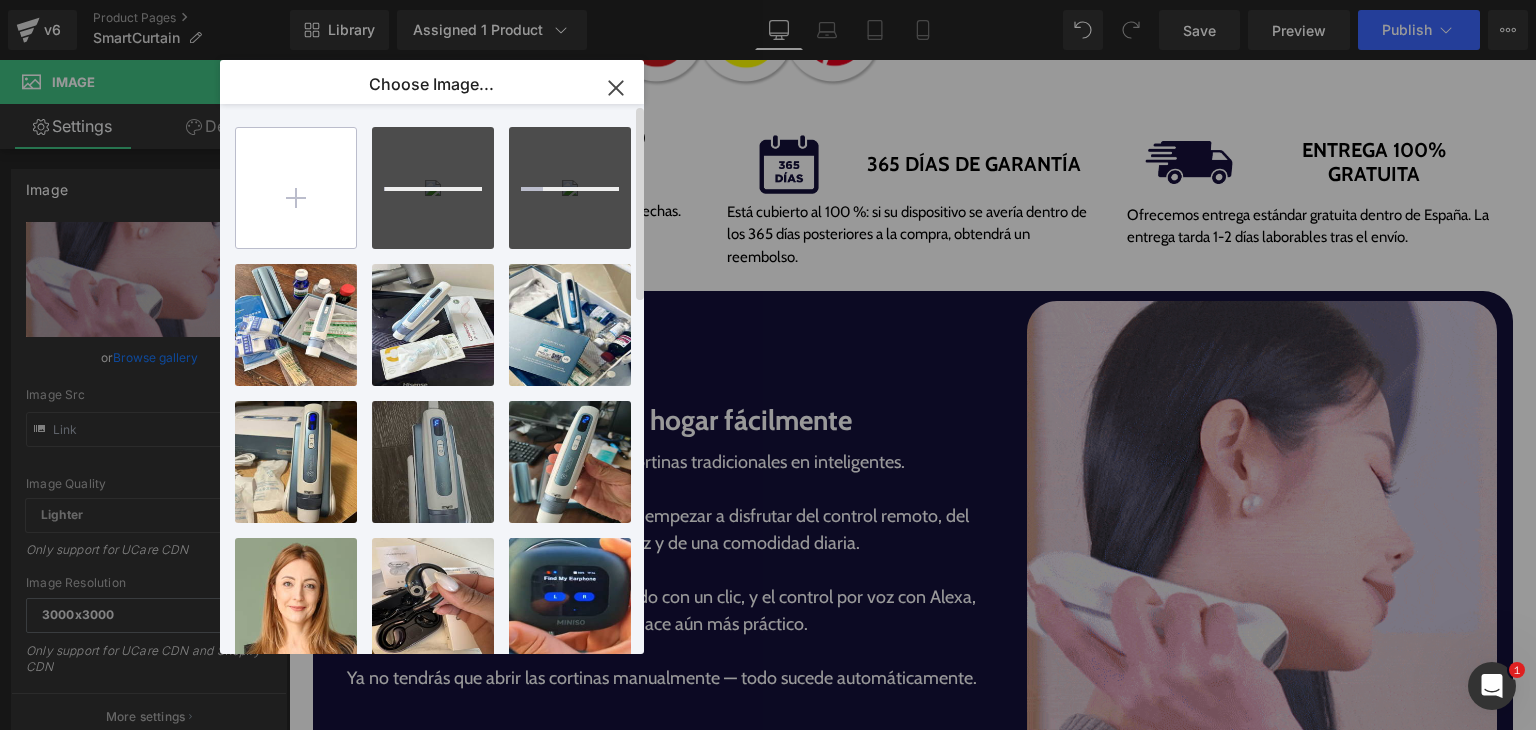 click at bounding box center [296, 188] 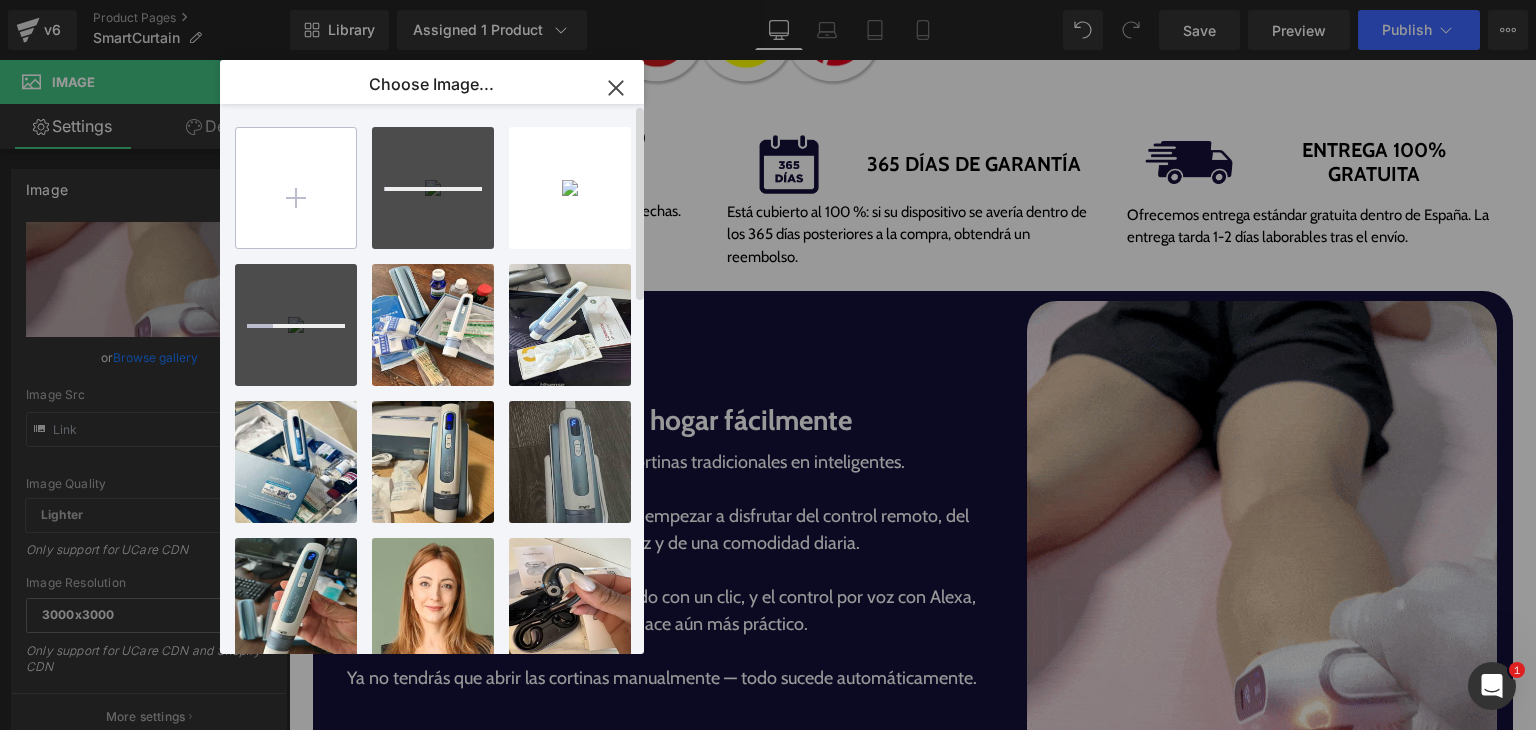 click at bounding box center (296, 188) 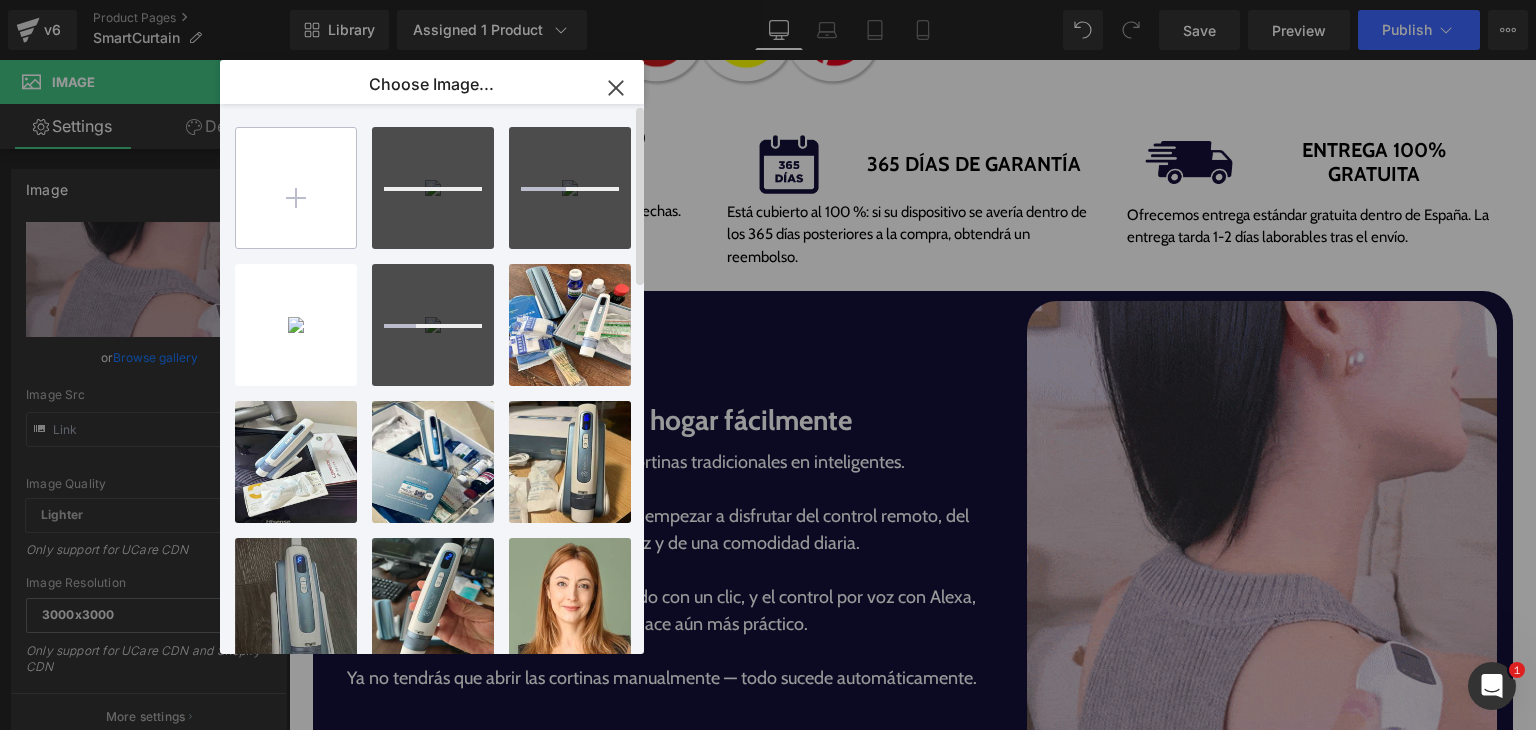 click at bounding box center [296, 188] 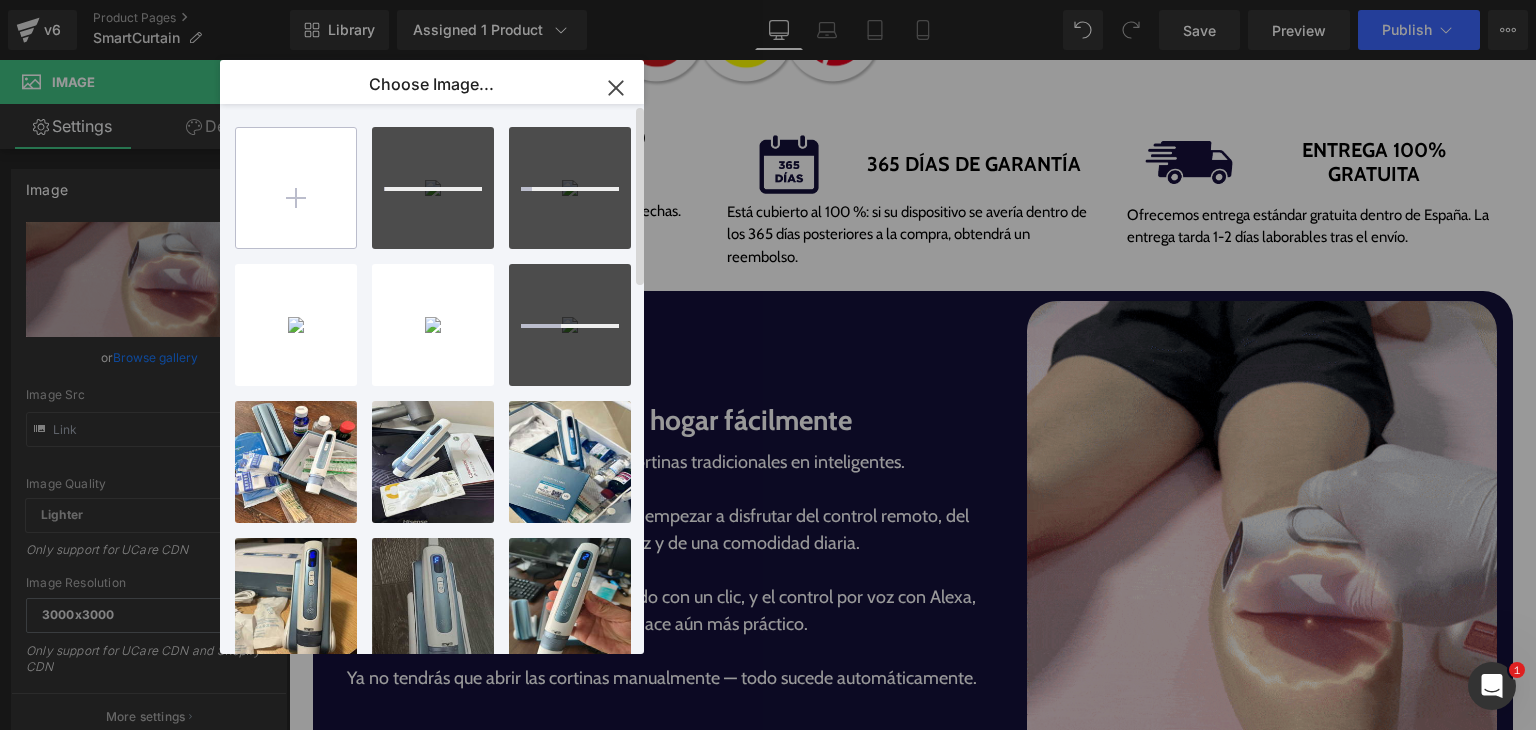 click at bounding box center (296, 188) 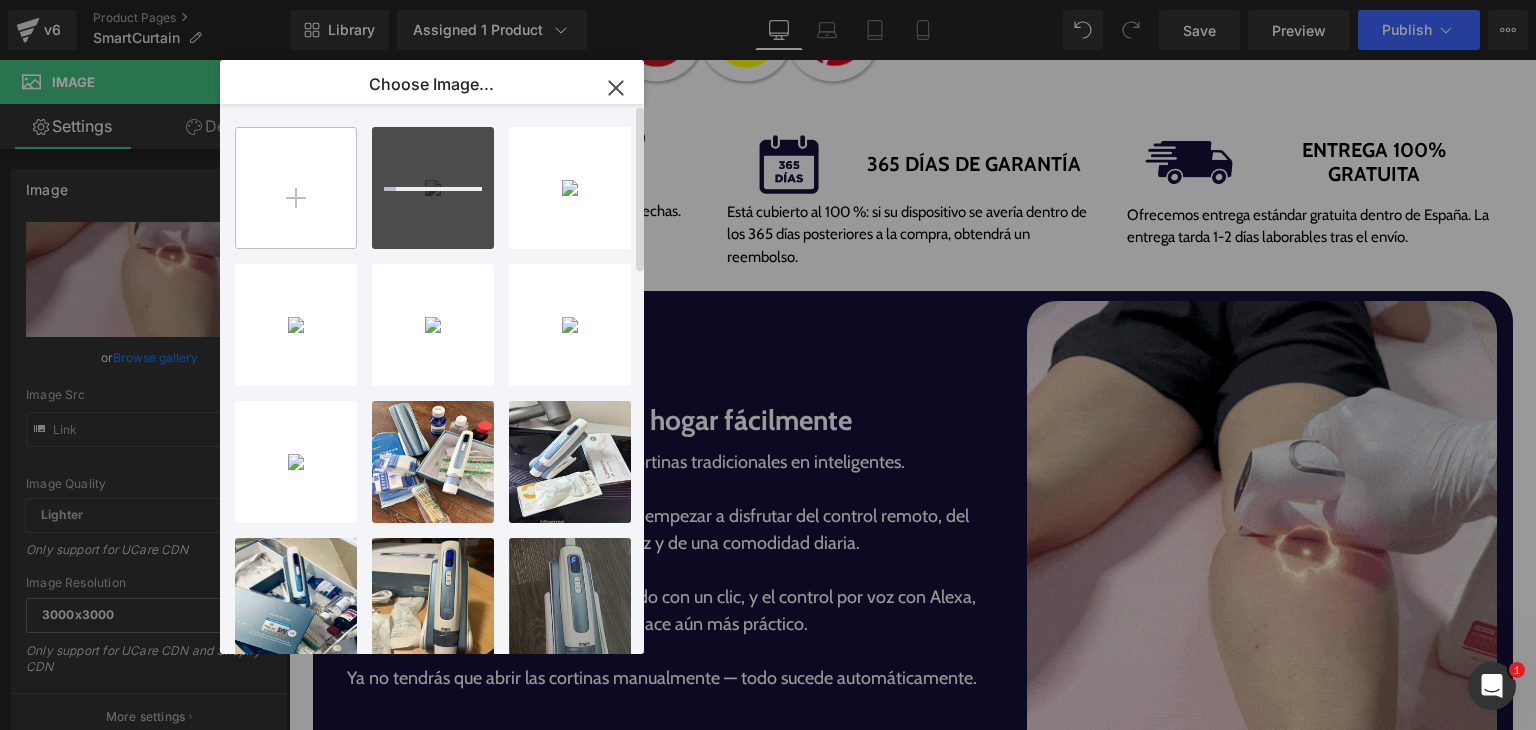click at bounding box center [296, 188] 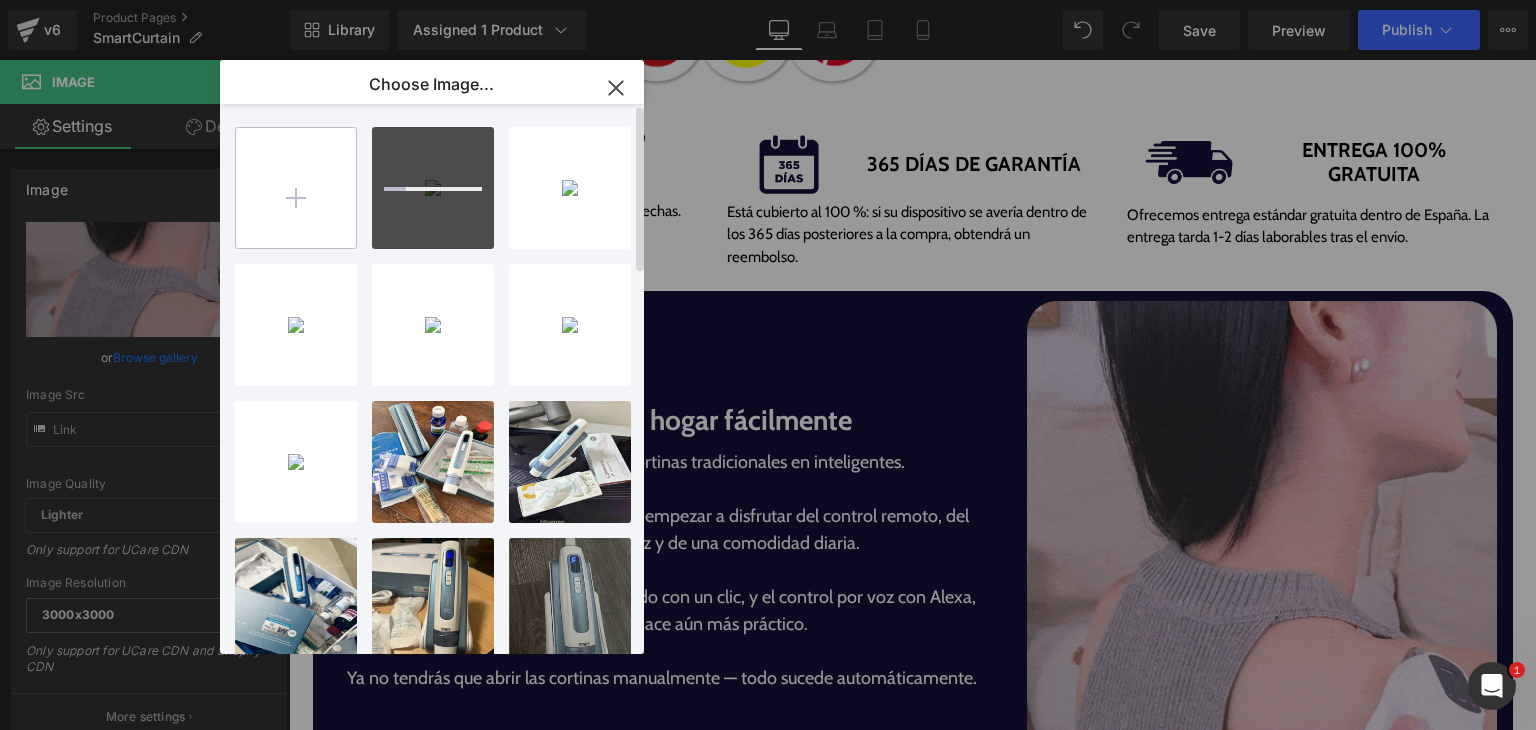 click at bounding box center [296, 188] 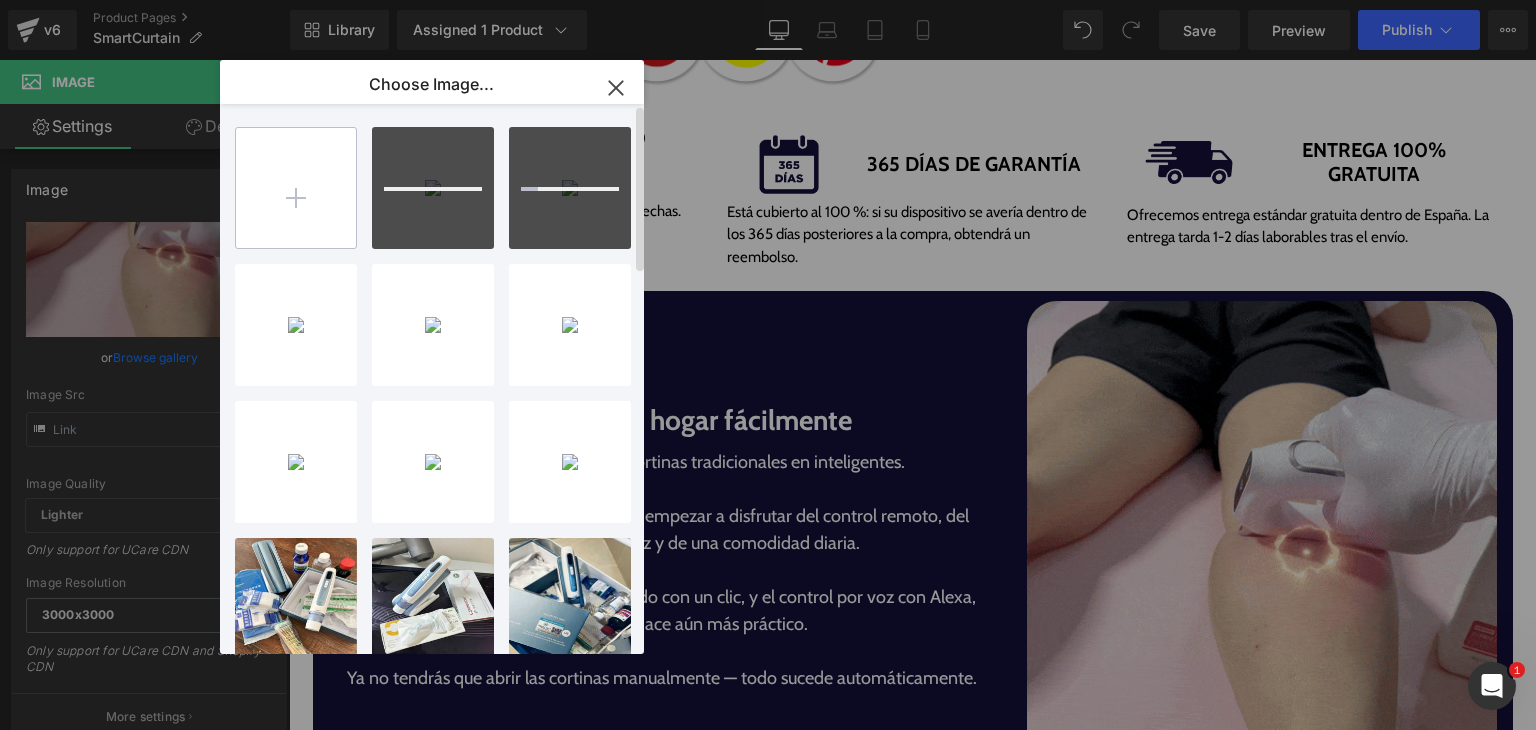 click at bounding box center [296, 188] 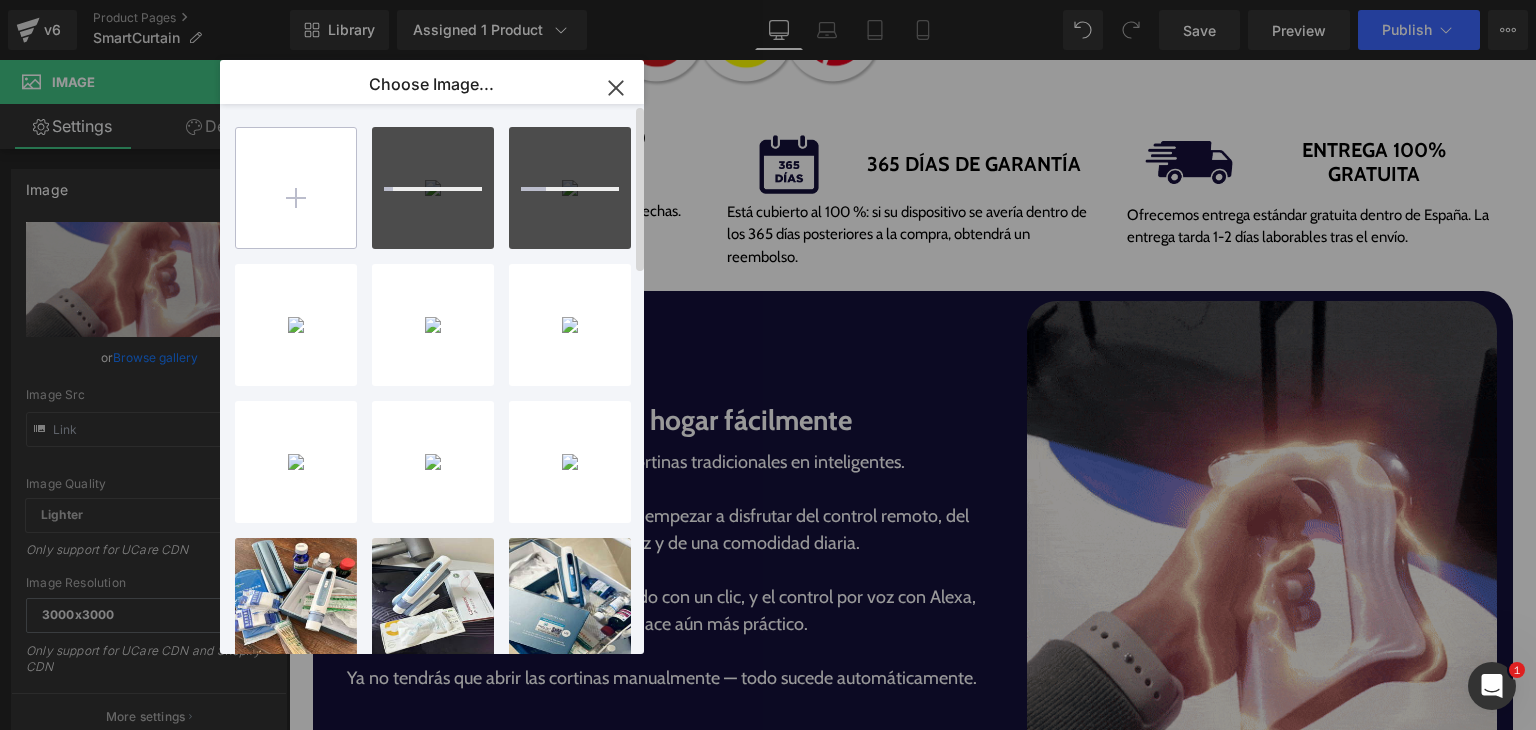 type on "C:\fakepath\8-SmartCurtain .png" 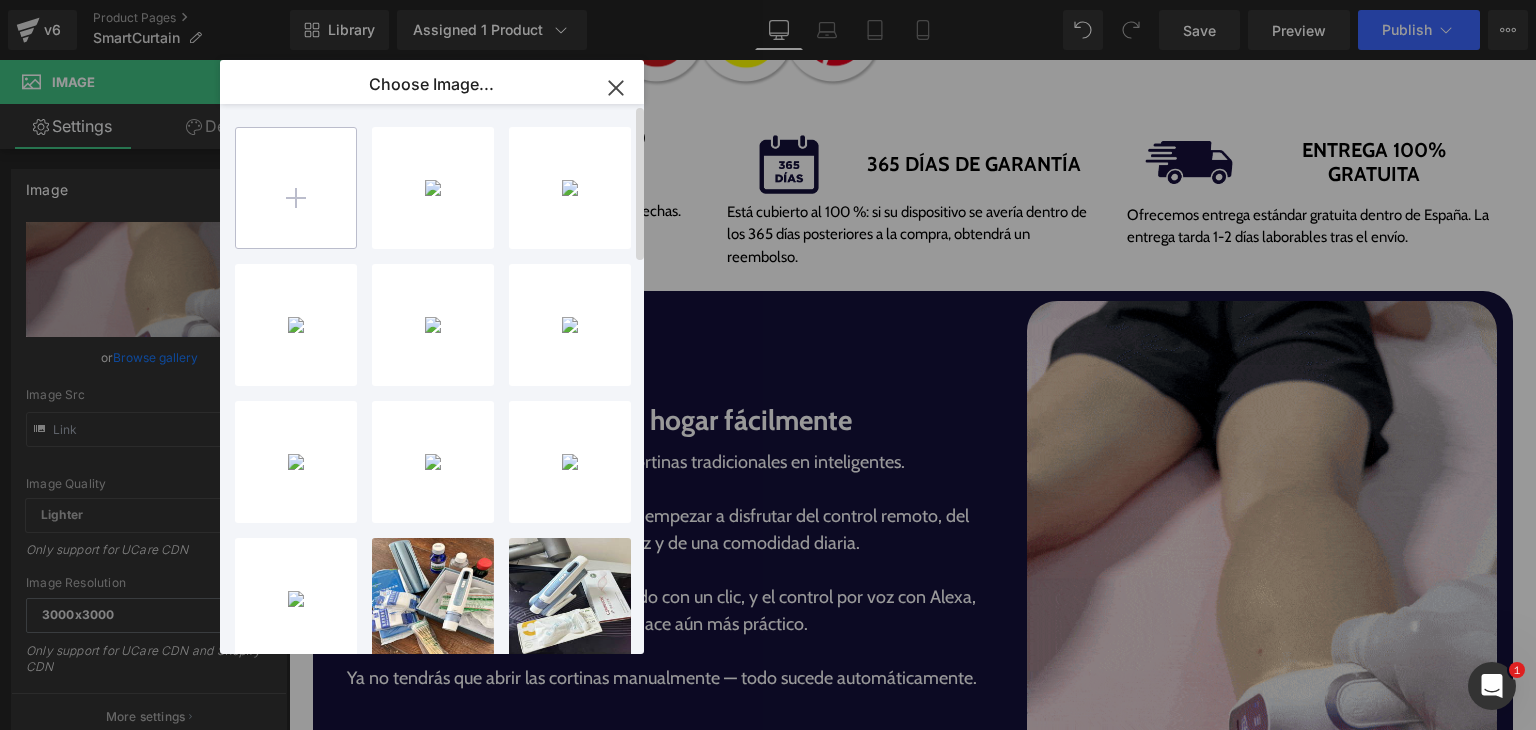 click at bounding box center (296, 188) 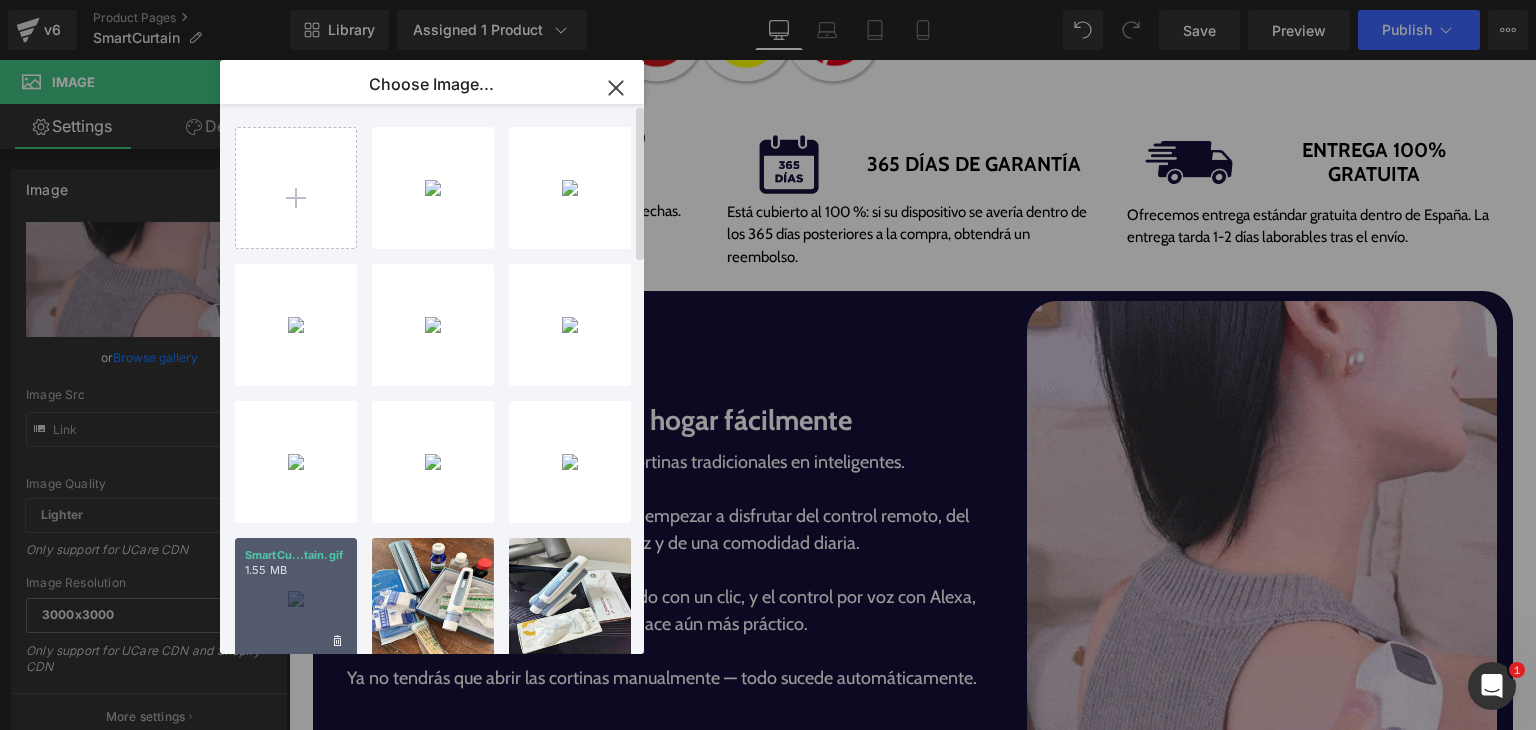 click on "SmartCu...tain.gif 1.55 MB" at bounding box center (296, 599) 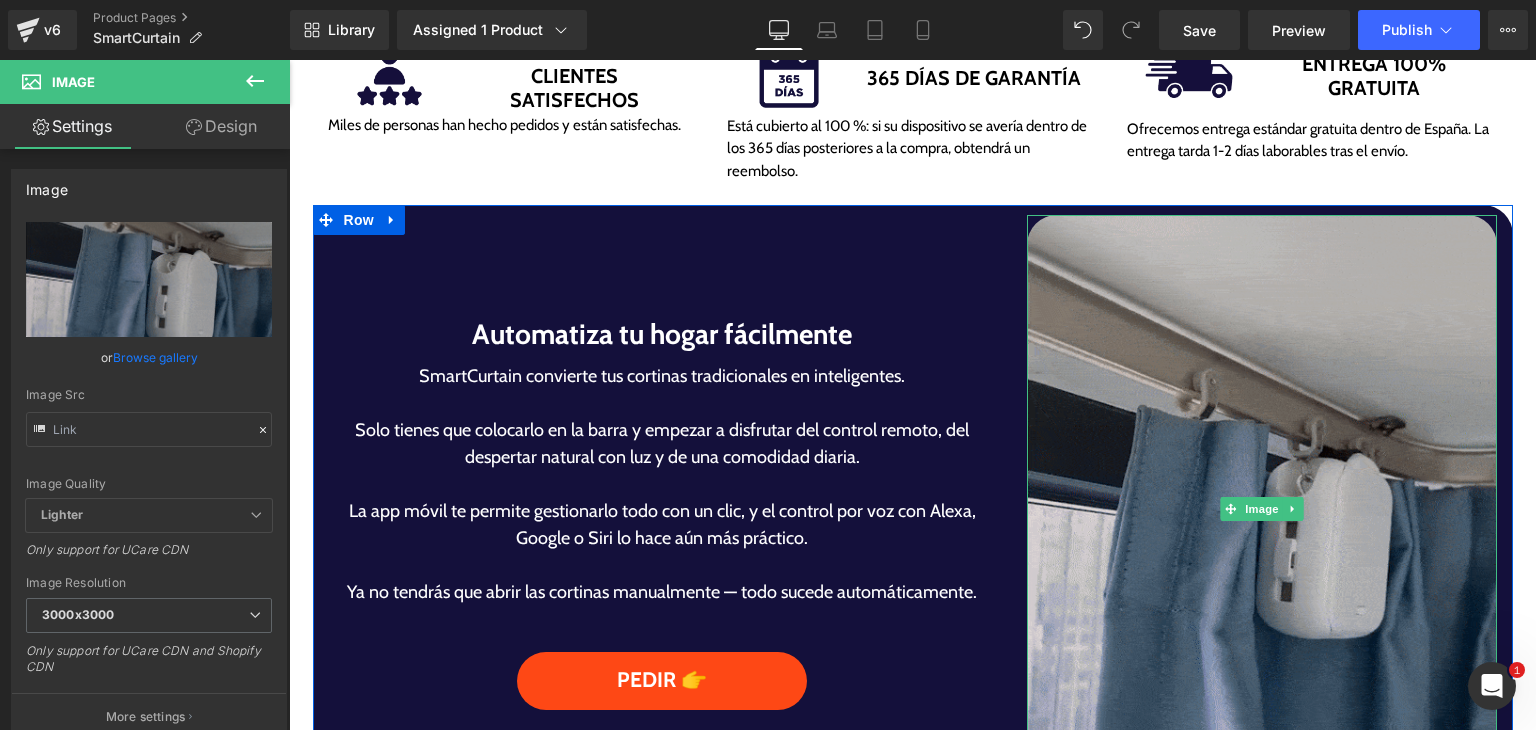 scroll, scrollTop: 1207, scrollLeft: 0, axis: vertical 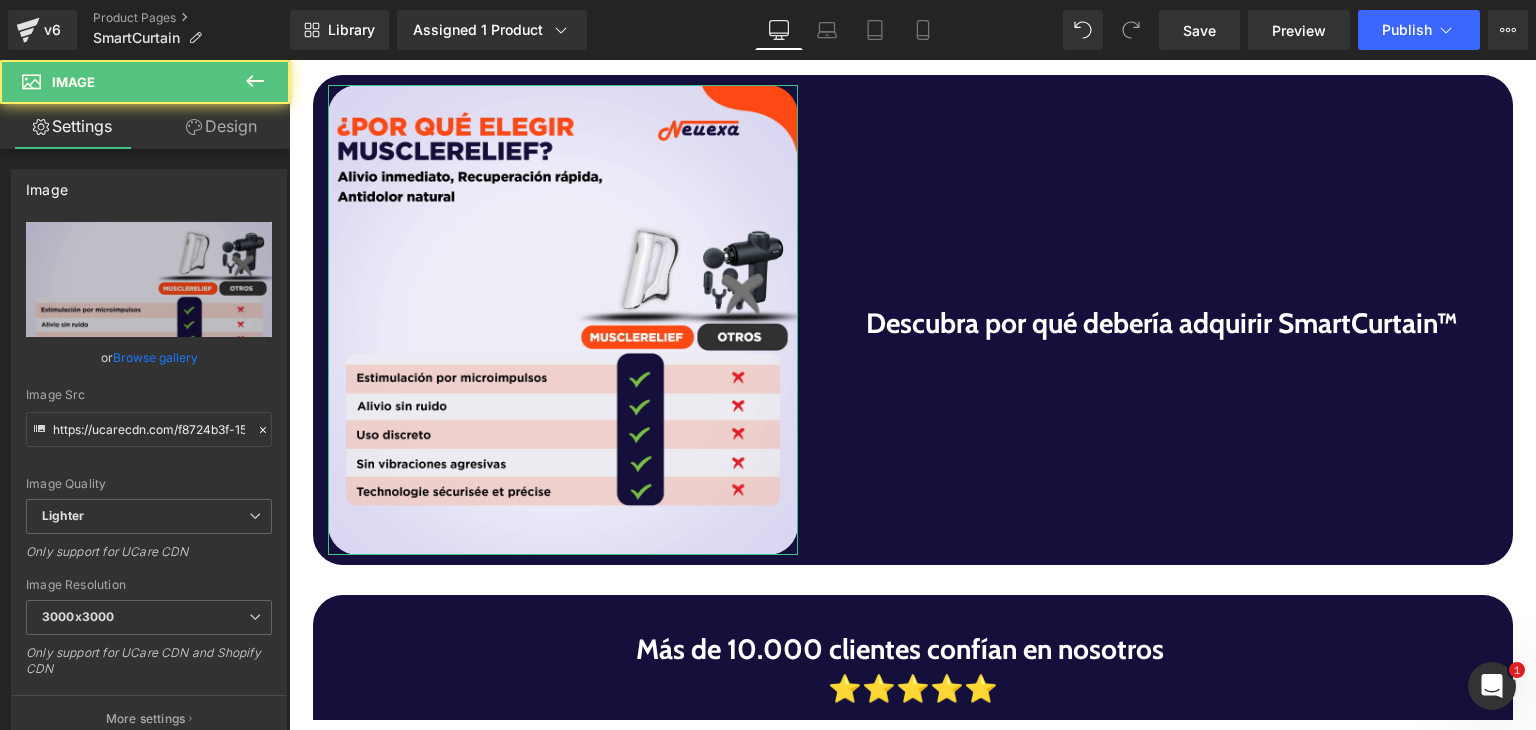 click on "Browse gallery" at bounding box center (155, 357) 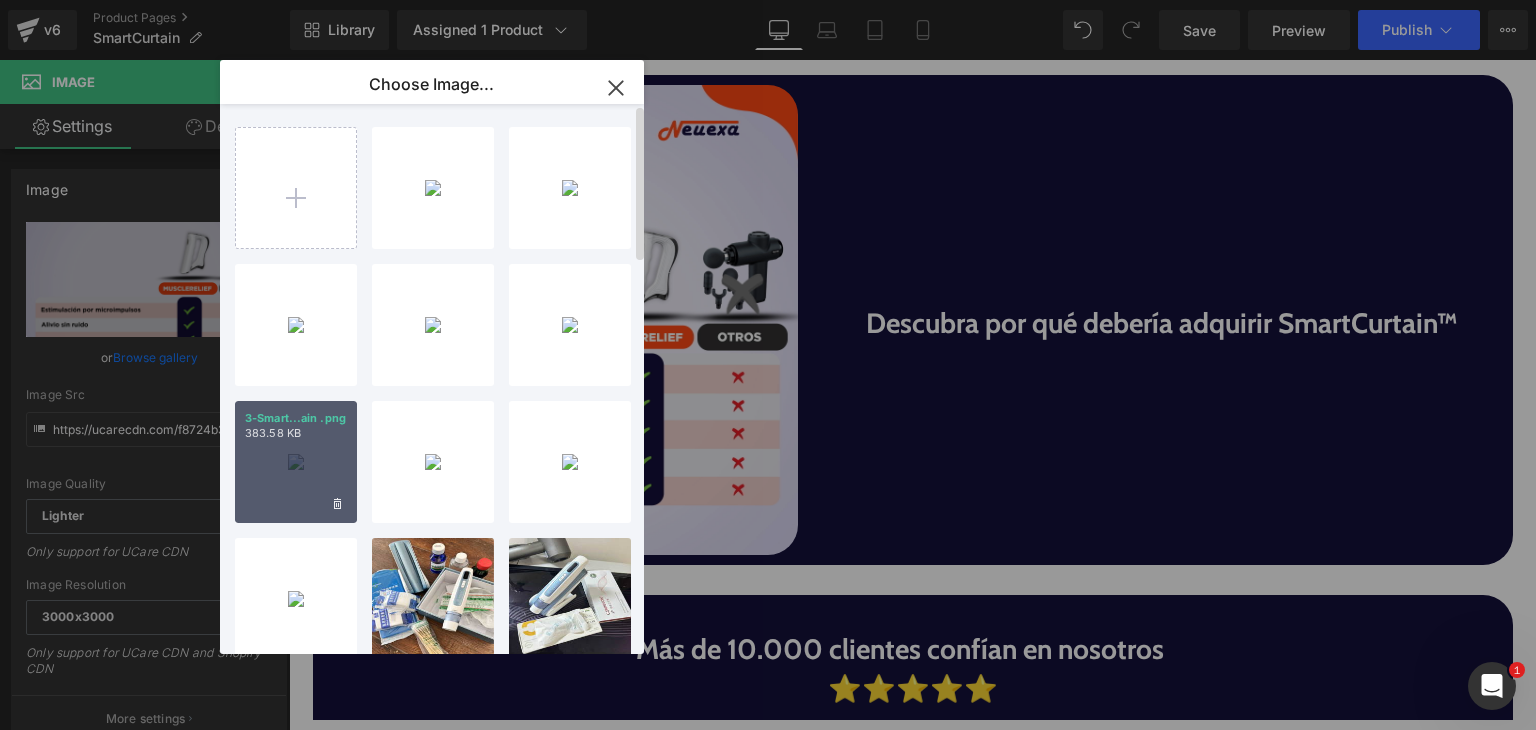 click on "3-Smart...ain .png 383.58 KB" at bounding box center [296, 462] 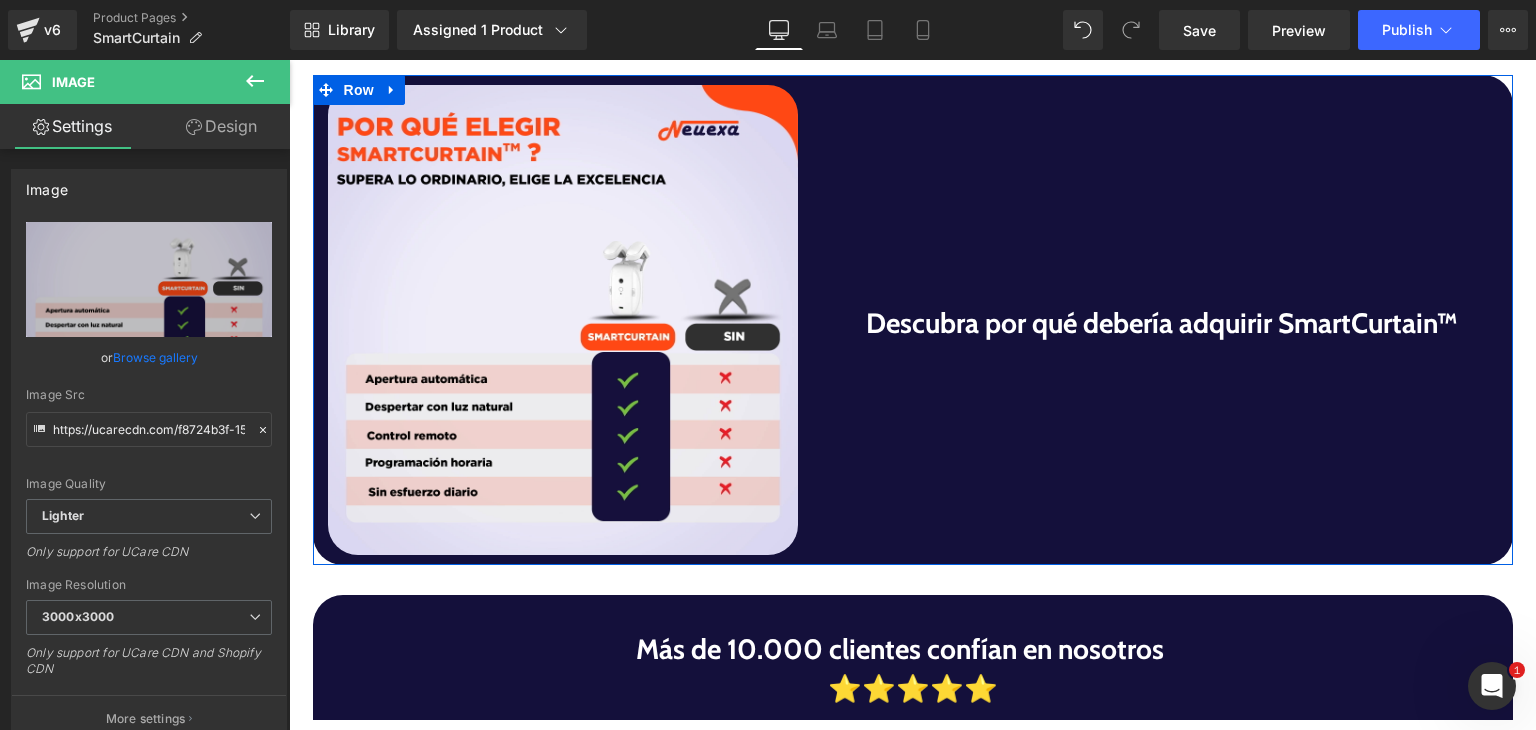click on "Descubra por qué debería adquirir SmartCurtain™ Heading" at bounding box center (1163, 320) 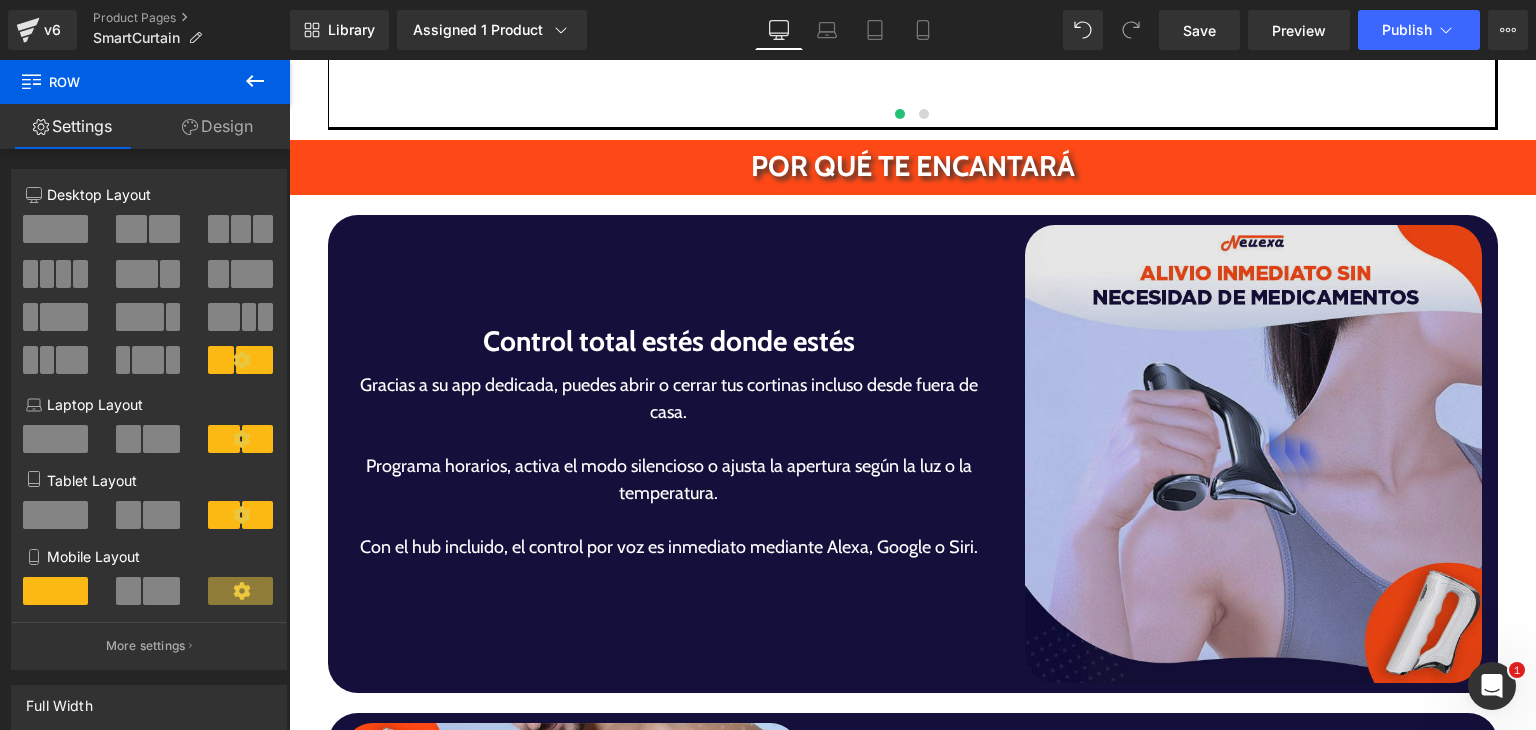 scroll, scrollTop: 3408, scrollLeft: 0, axis: vertical 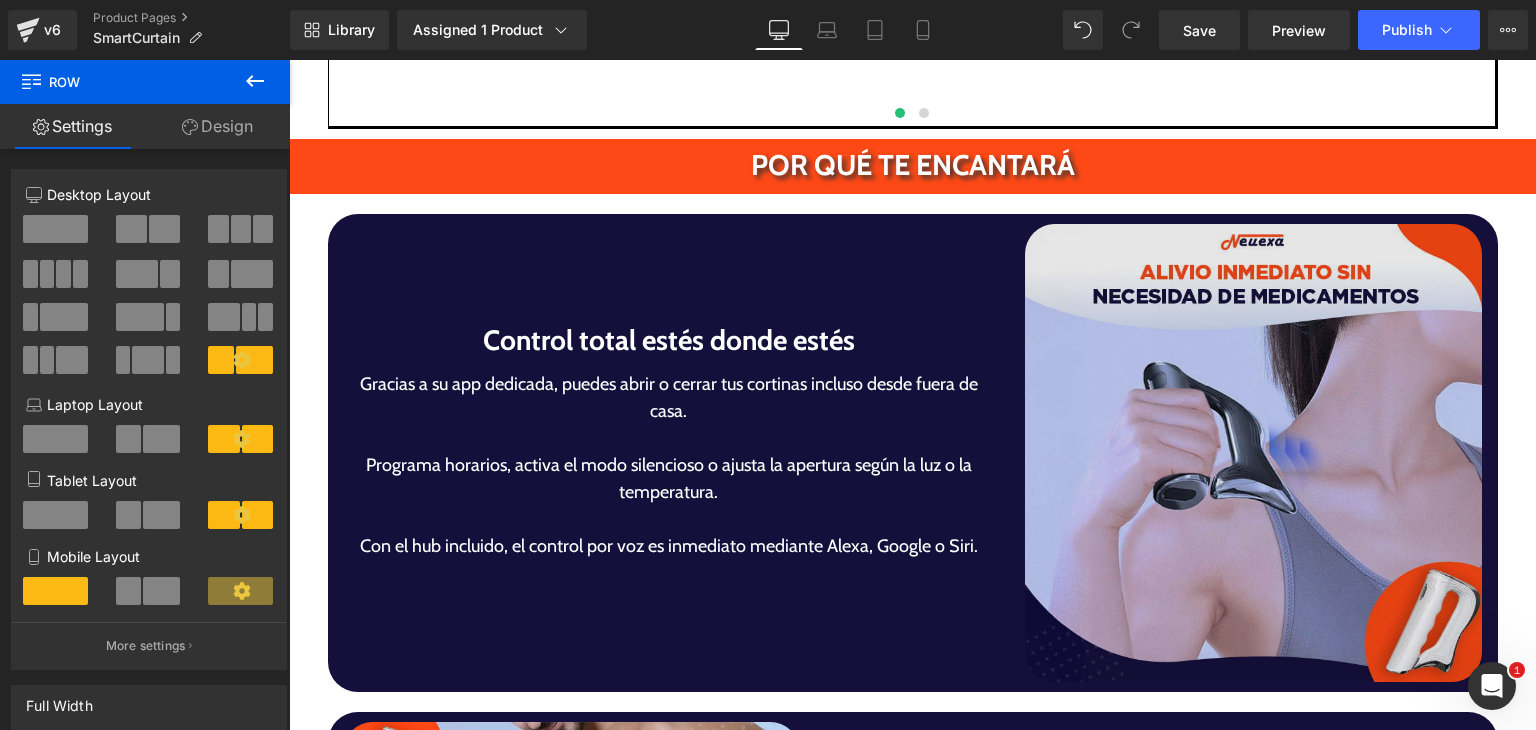 click at bounding box center (1254, 453) 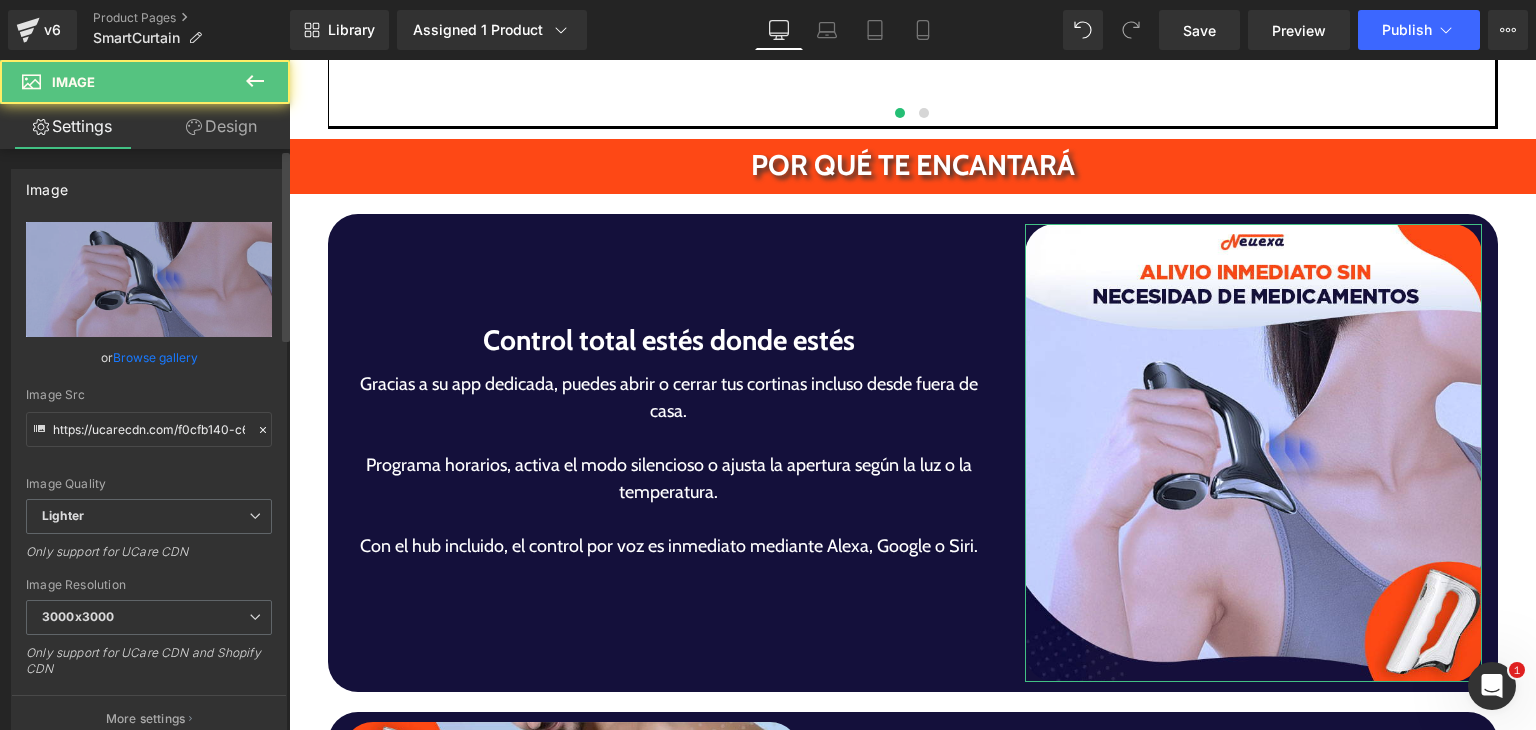 click on "Browse gallery" at bounding box center [155, 357] 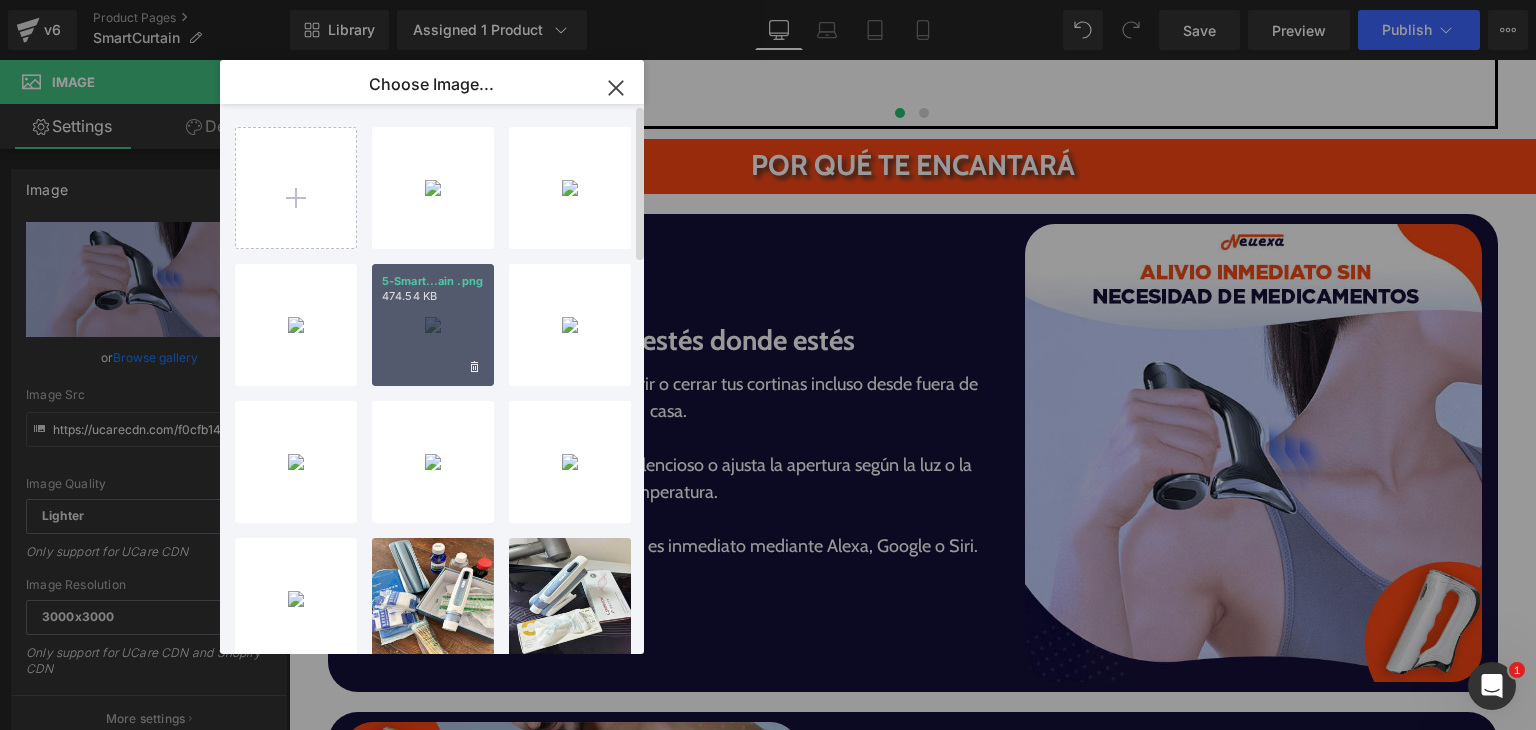 click on "5-Smart...ain .png 474.54 KB" at bounding box center [433, 325] 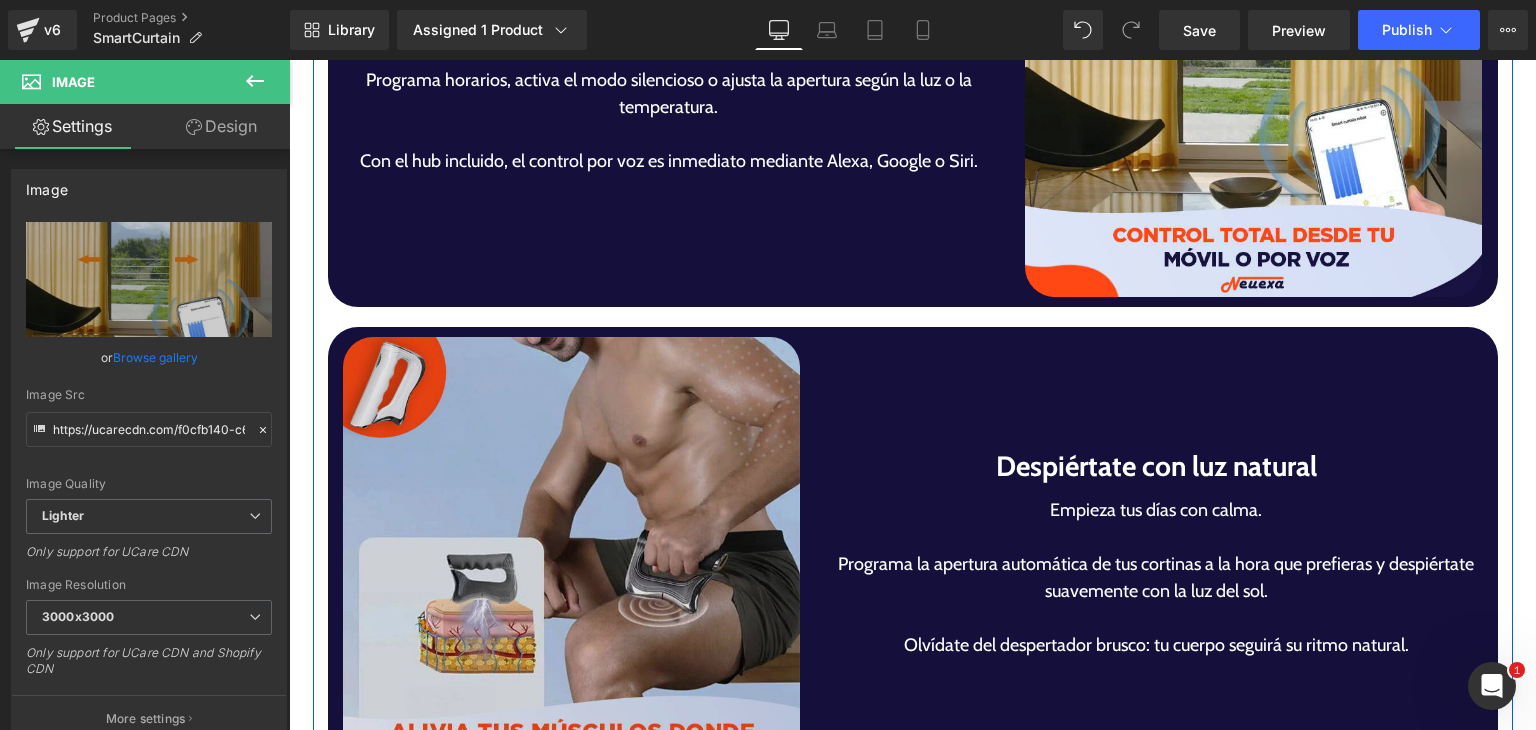 scroll, scrollTop: 3836, scrollLeft: 0, axis: vertical 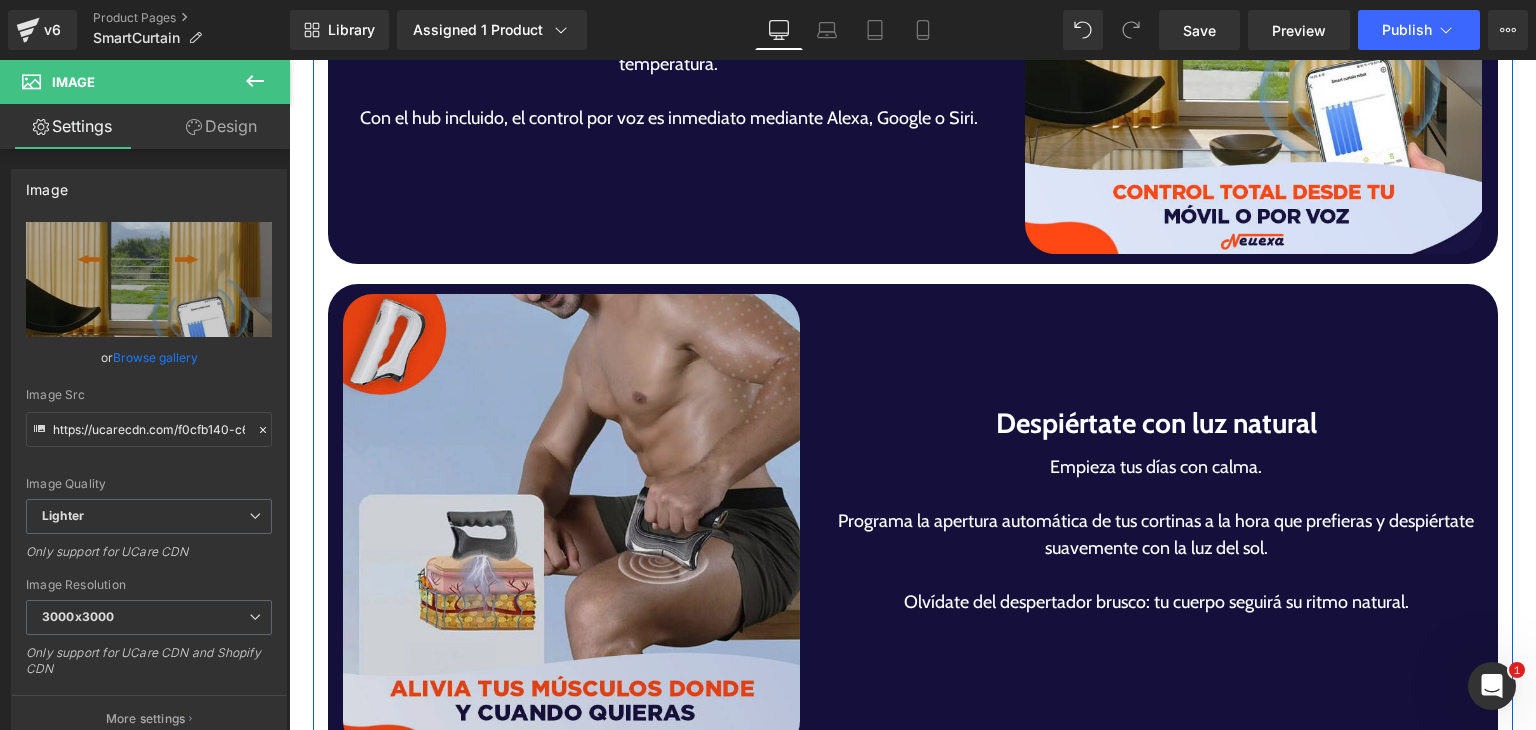 click at bounding box center [572, 523] 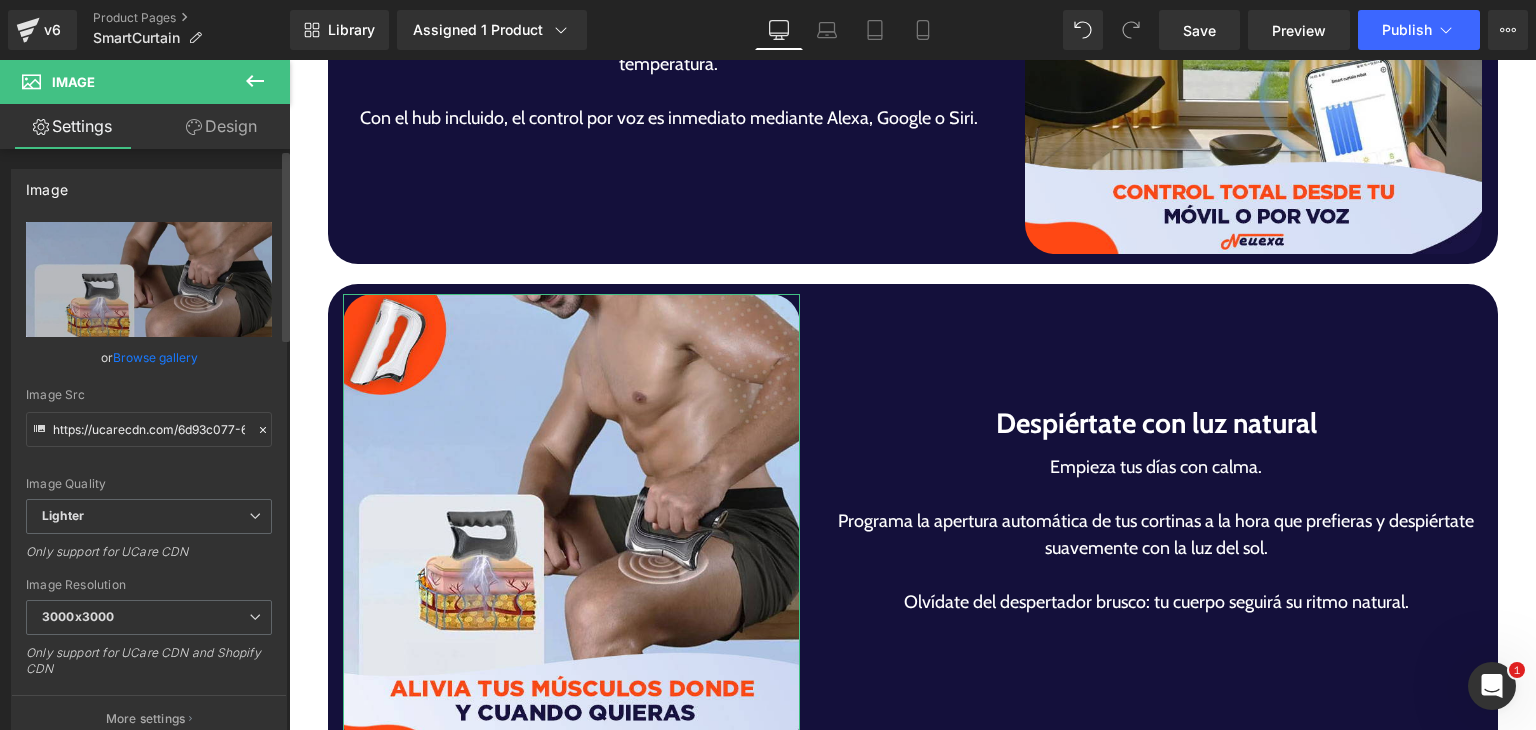 click on "Browse gallery" at bounding box center [155, 357] 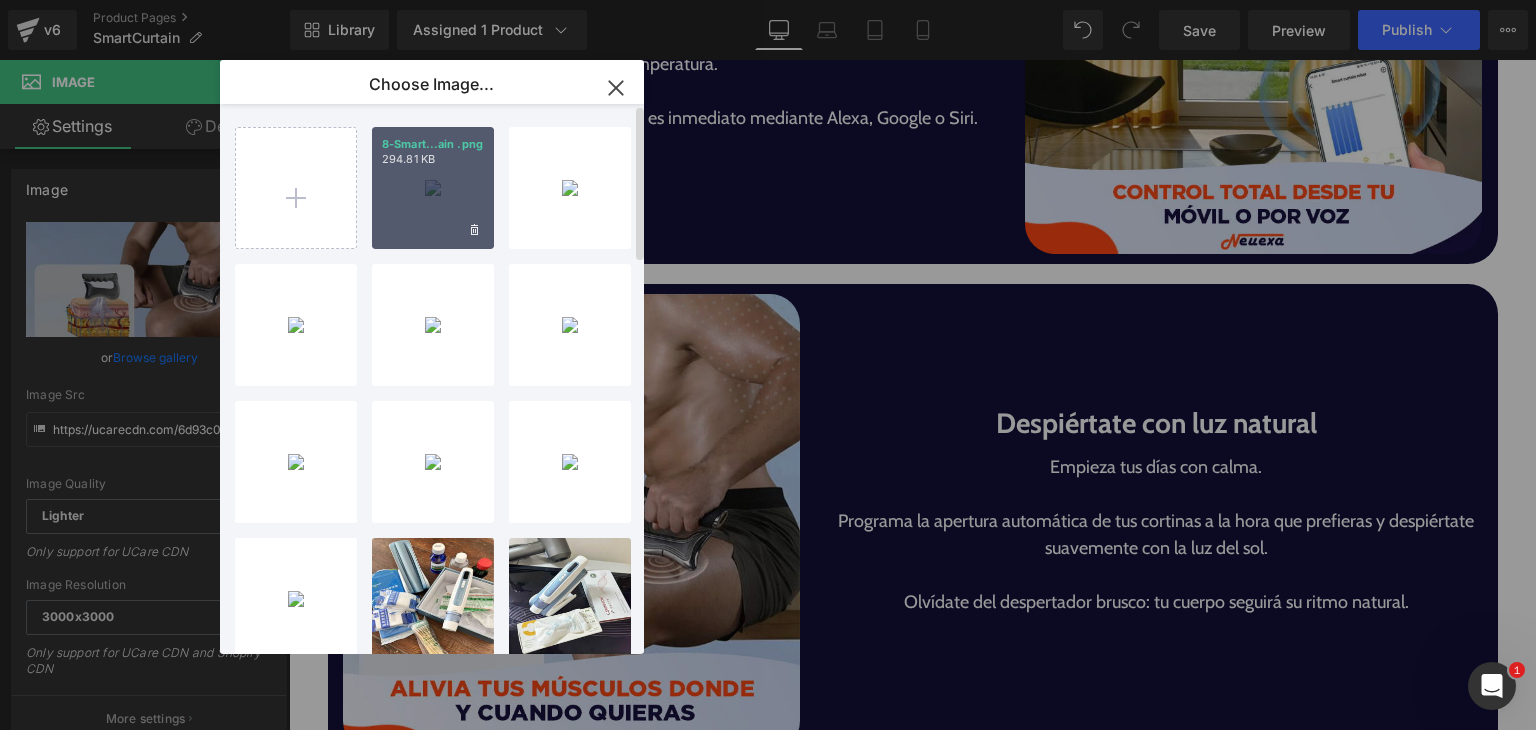 click on "8-Smart...ain .png 294.81 KB" at bounding box center (433, 188) 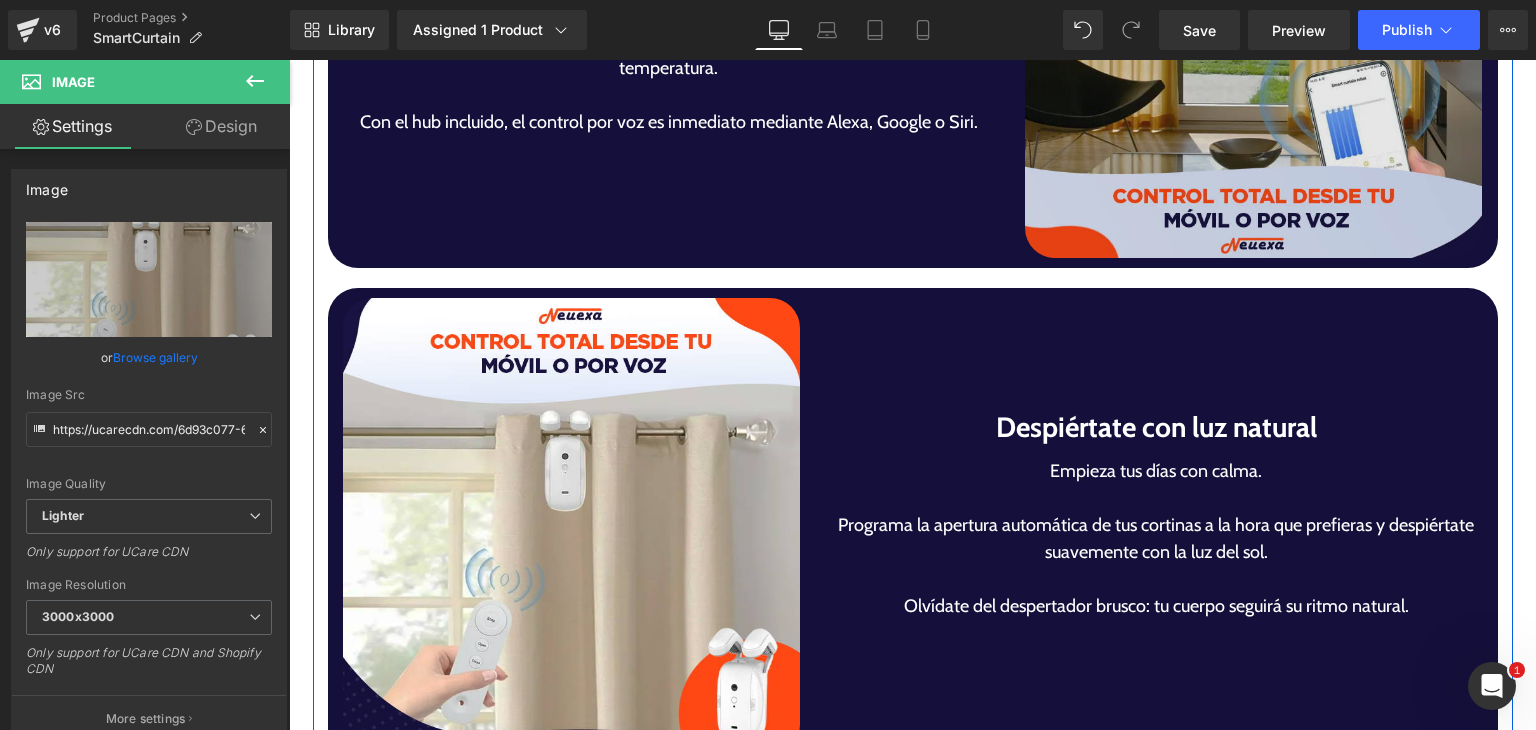 scroll, scrollTop: 3831, scrollLeft: 0, axis: vertical 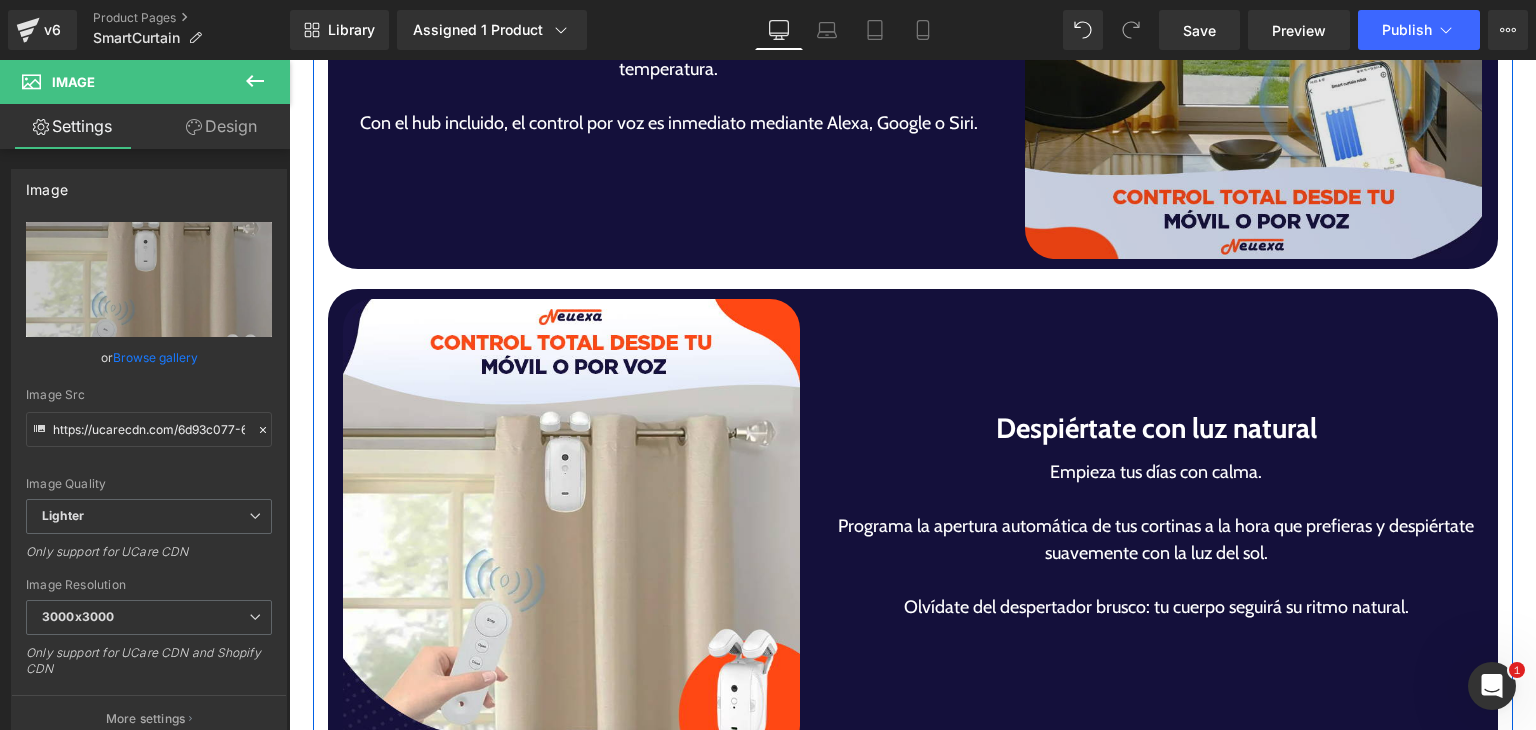 click at bounding box center (1254, 30) 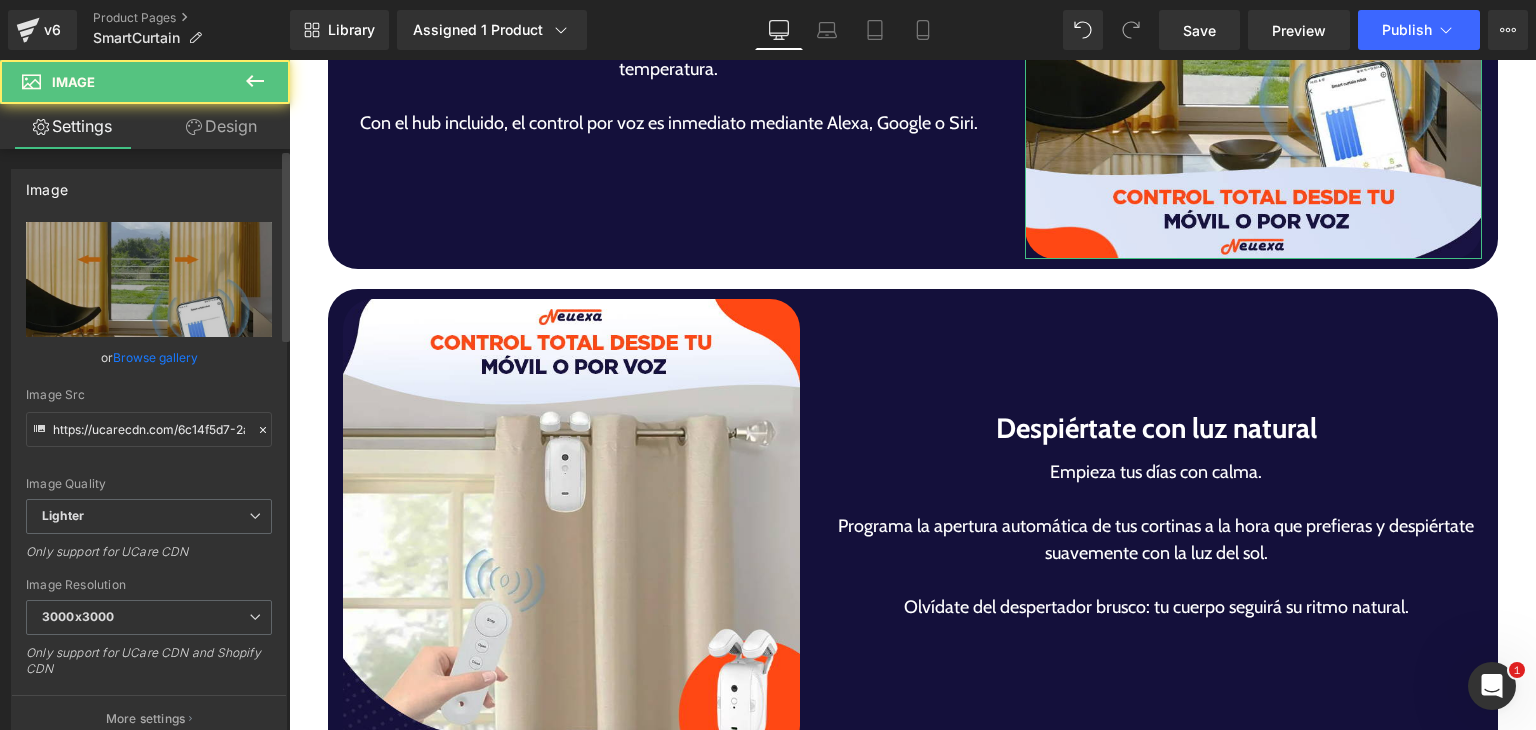 click on "Browse gallery" at bounding box center [155, 357] 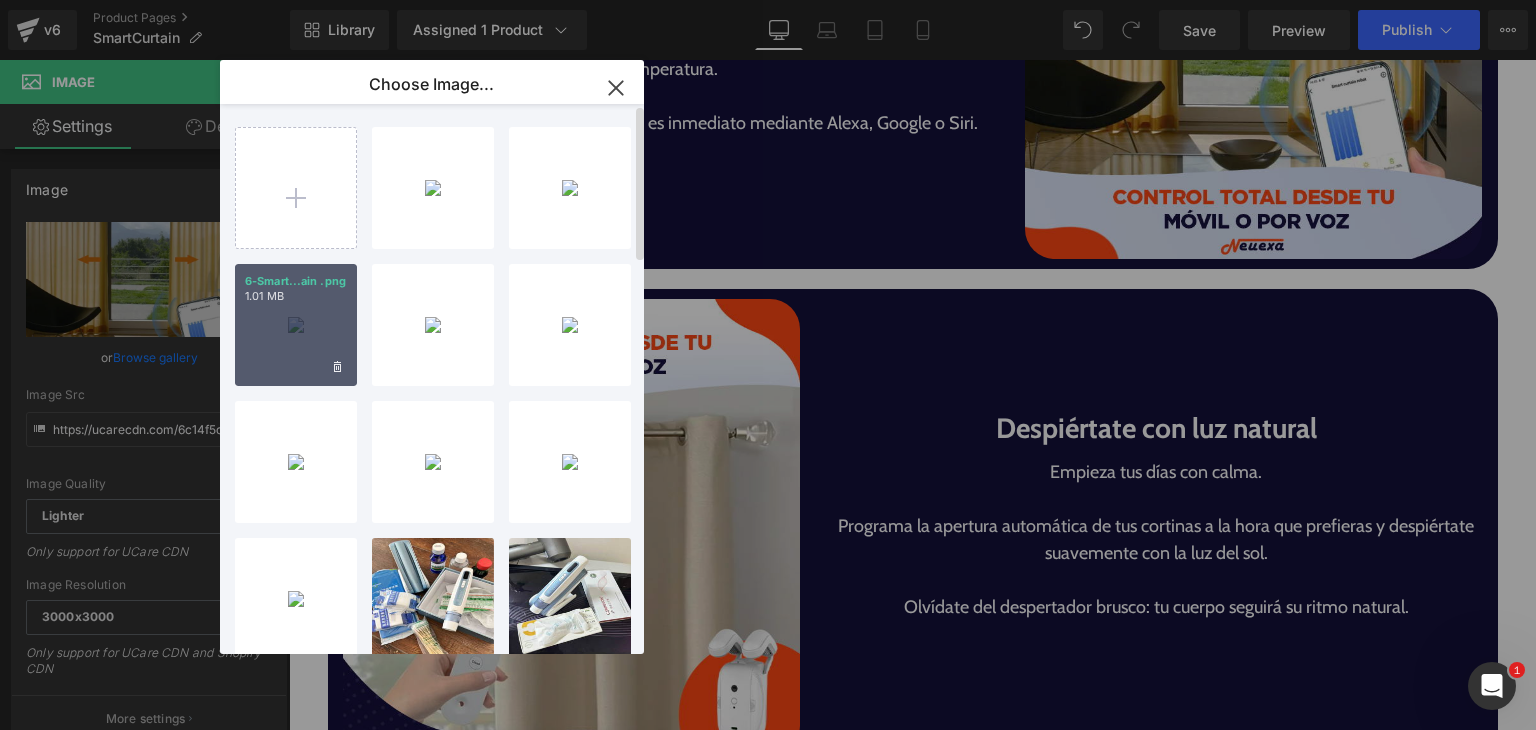 click on "6-Smart...ain .png 1.01 MB" at bounding box center (296, 325) 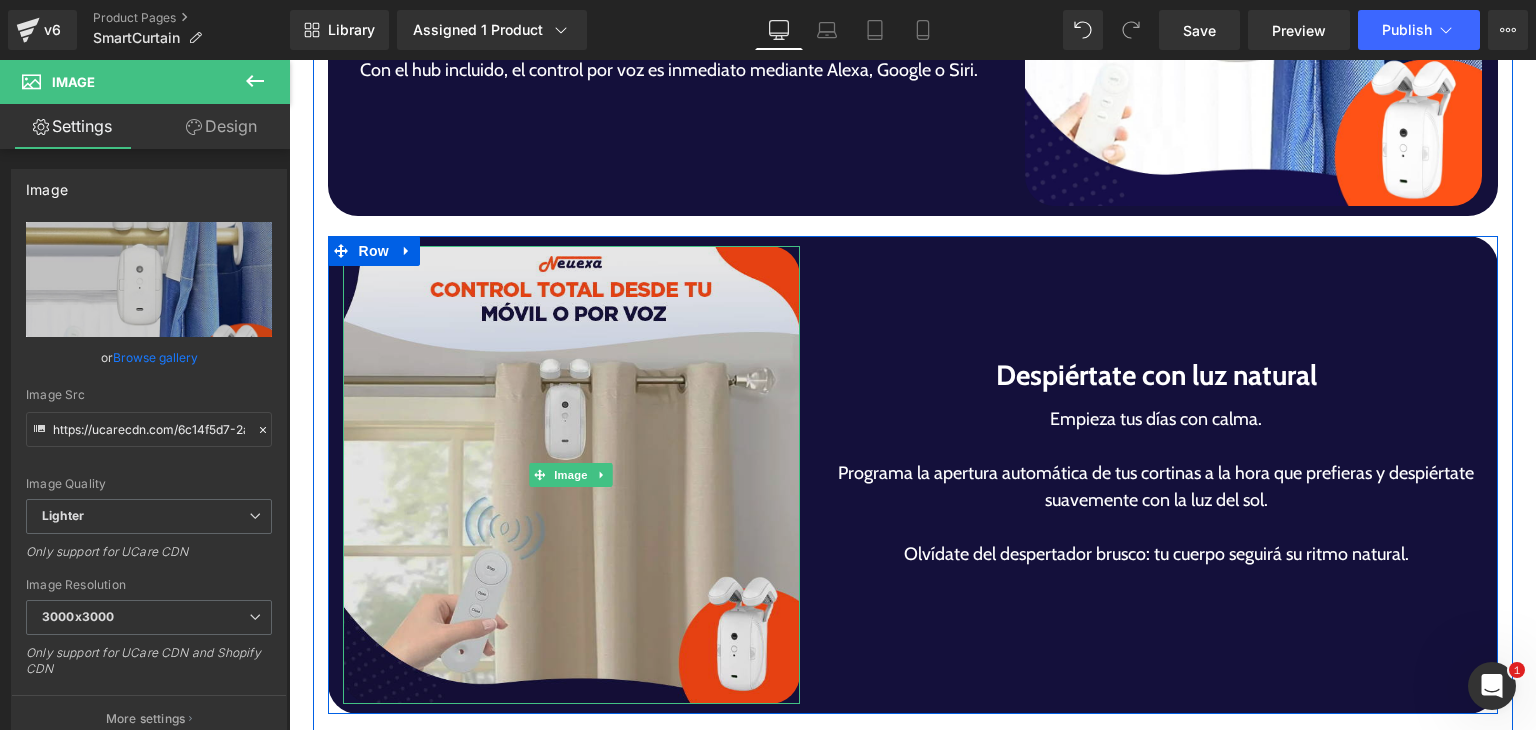 scroll, scrollTop: 3884, scrollLeft: 0, axis: vertical 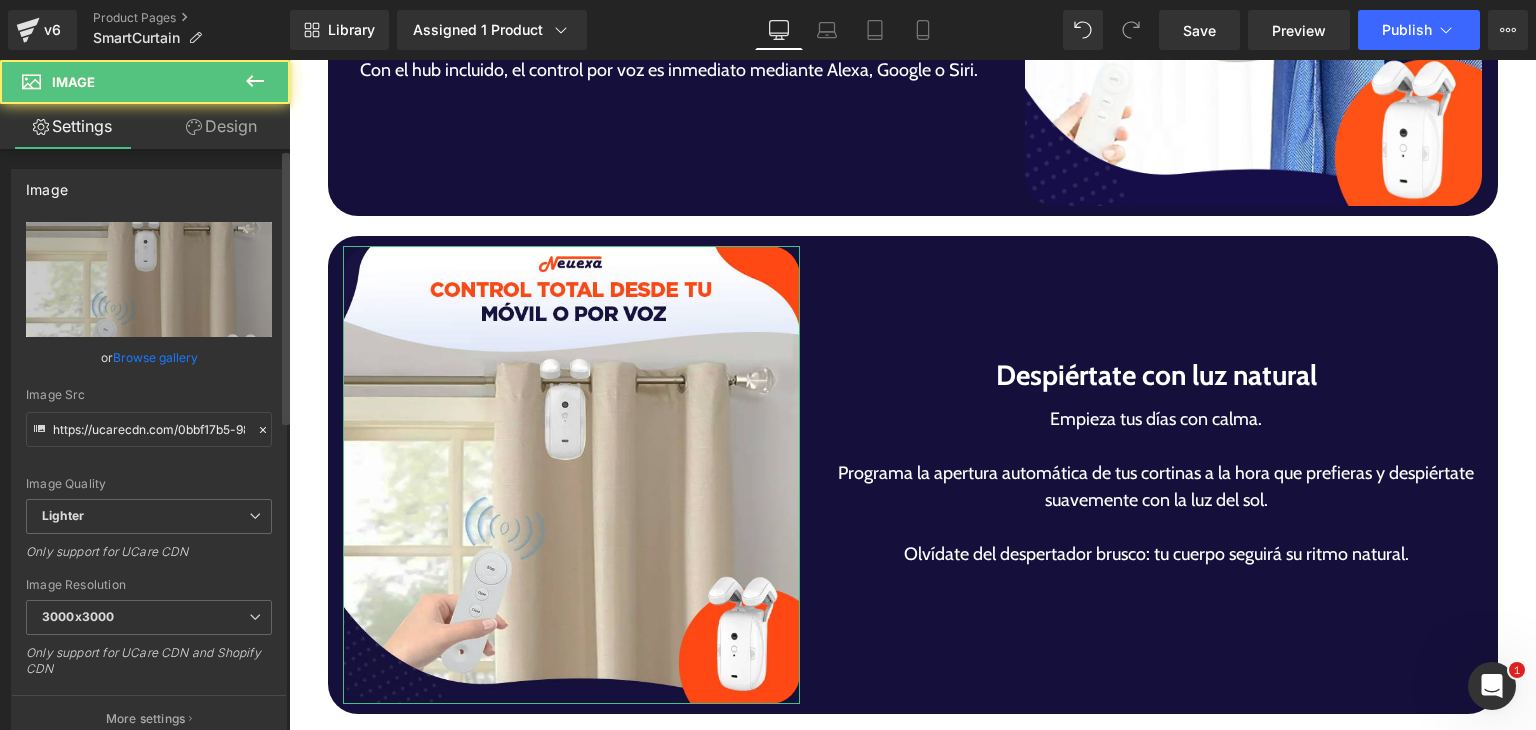click on "Browse gallery" at bounding box center (155, 357) 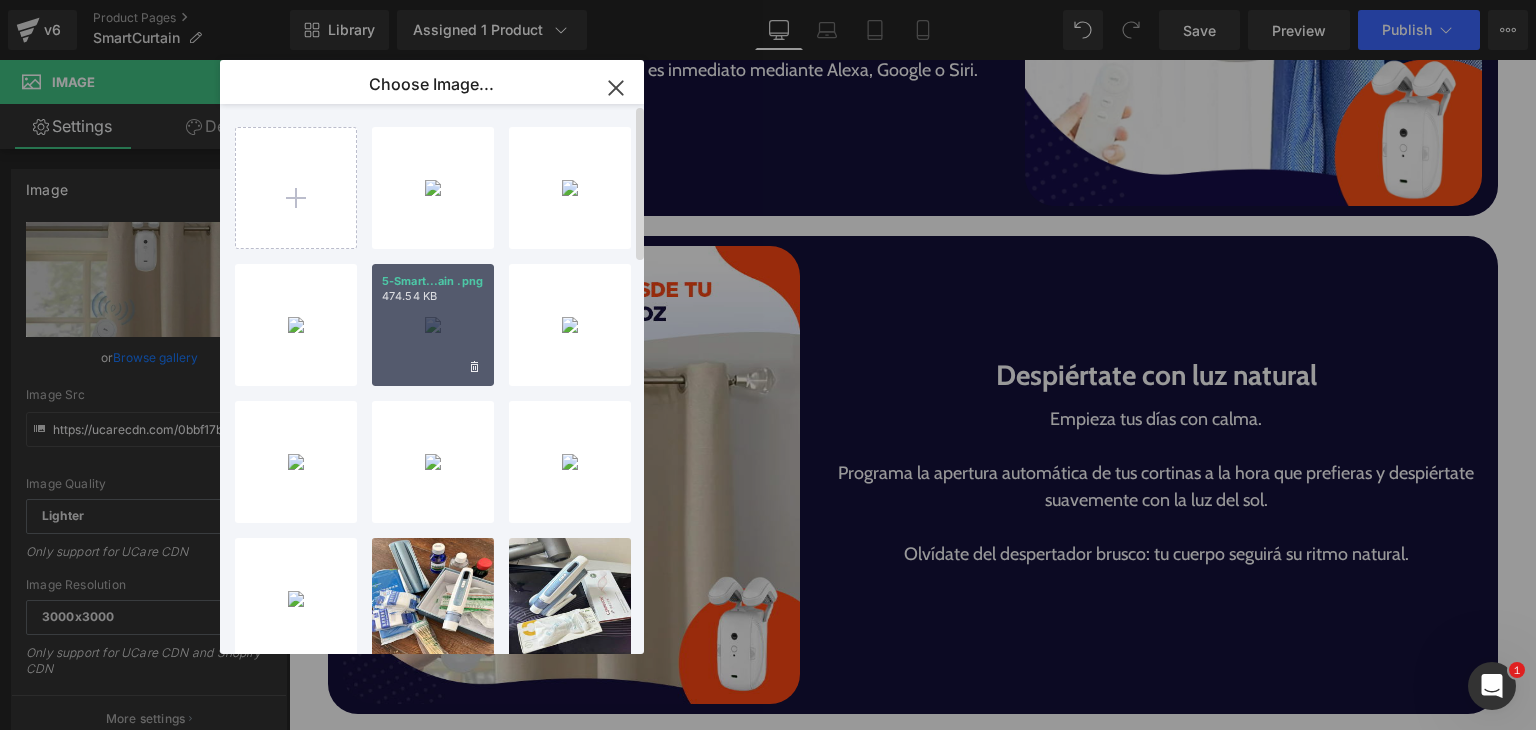 click on "5-Smart...ain .png 474.54 KB" at bounding box center [433, 325] 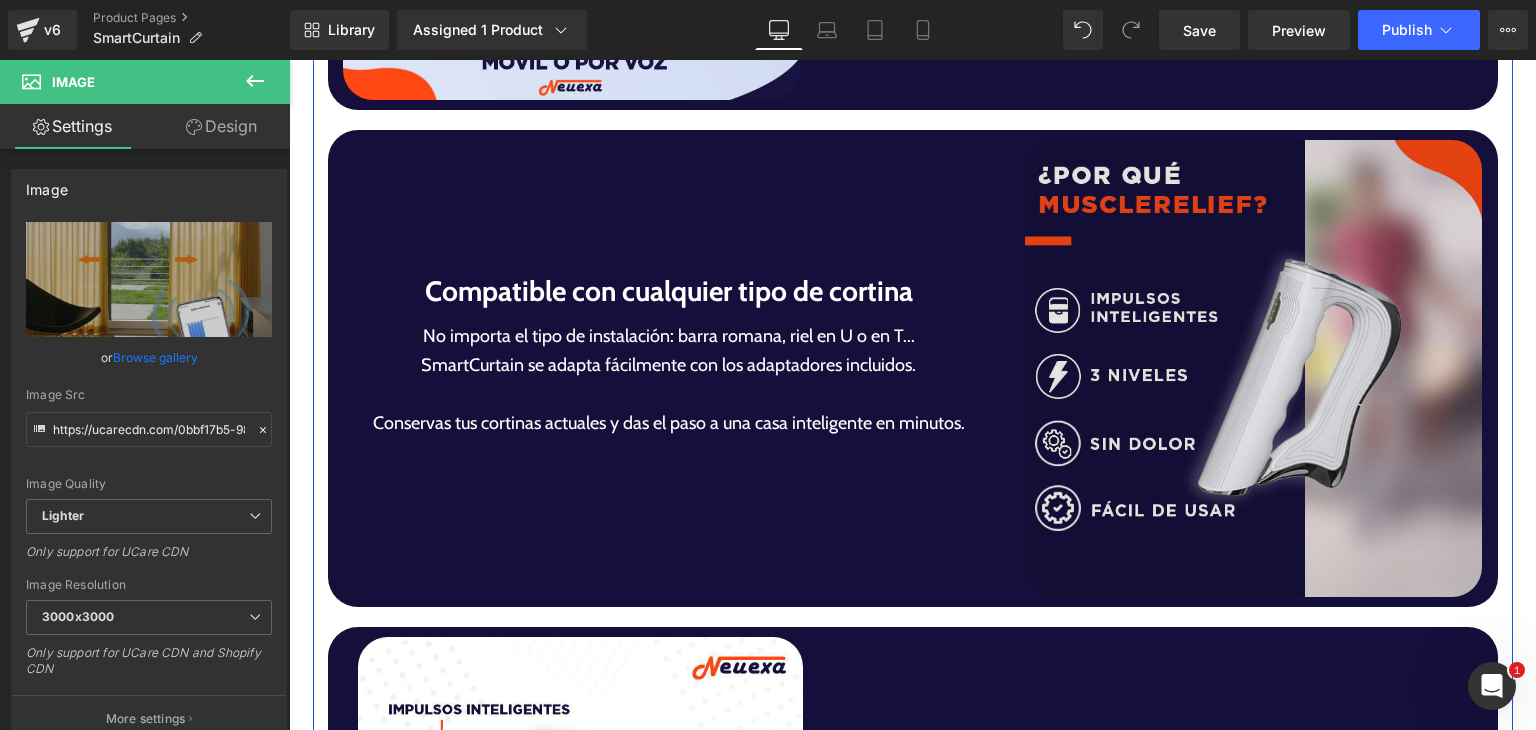scroll, scrollTop: 4488, scrollLeft: 0, axis: vertical 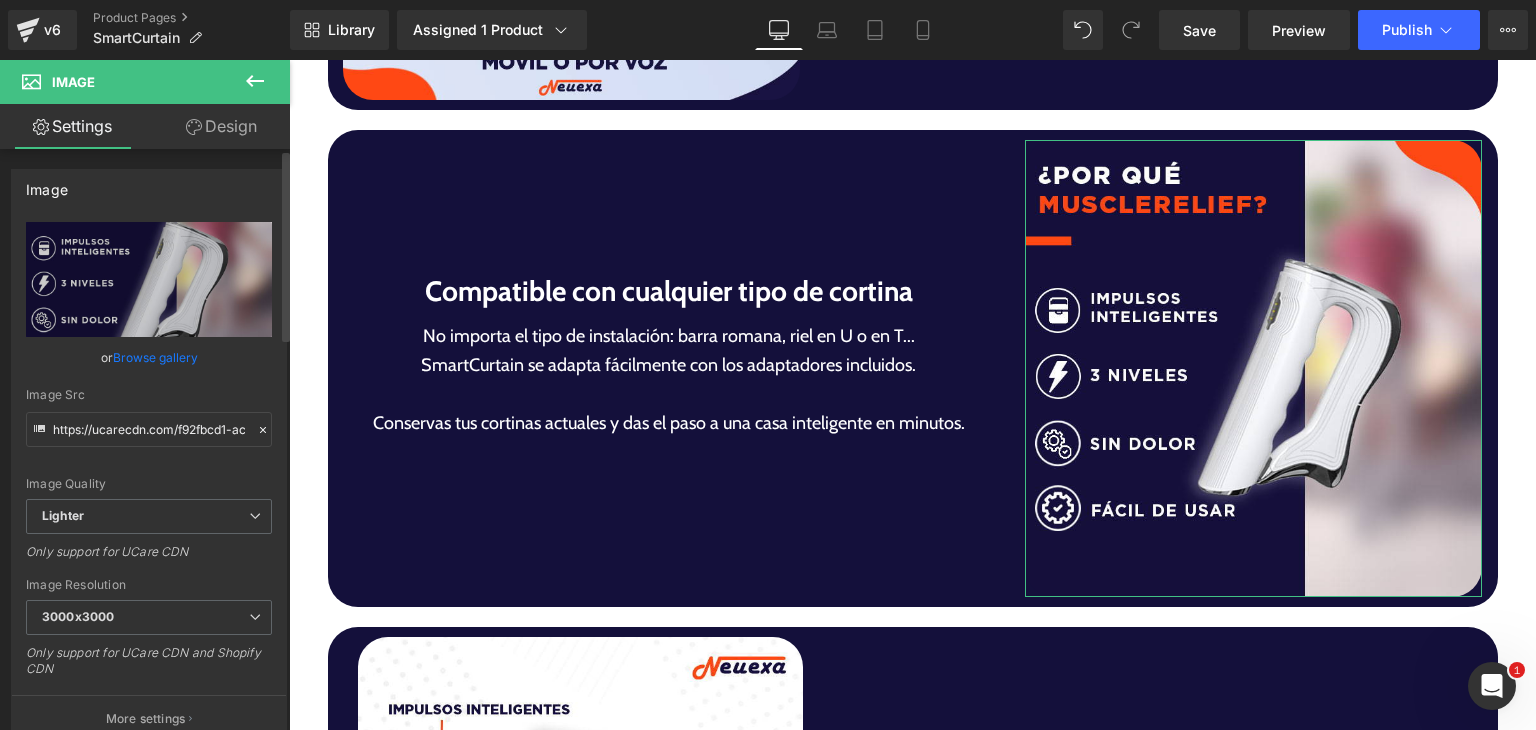 click on "Browse gallery" at bounding box center (155, 357) 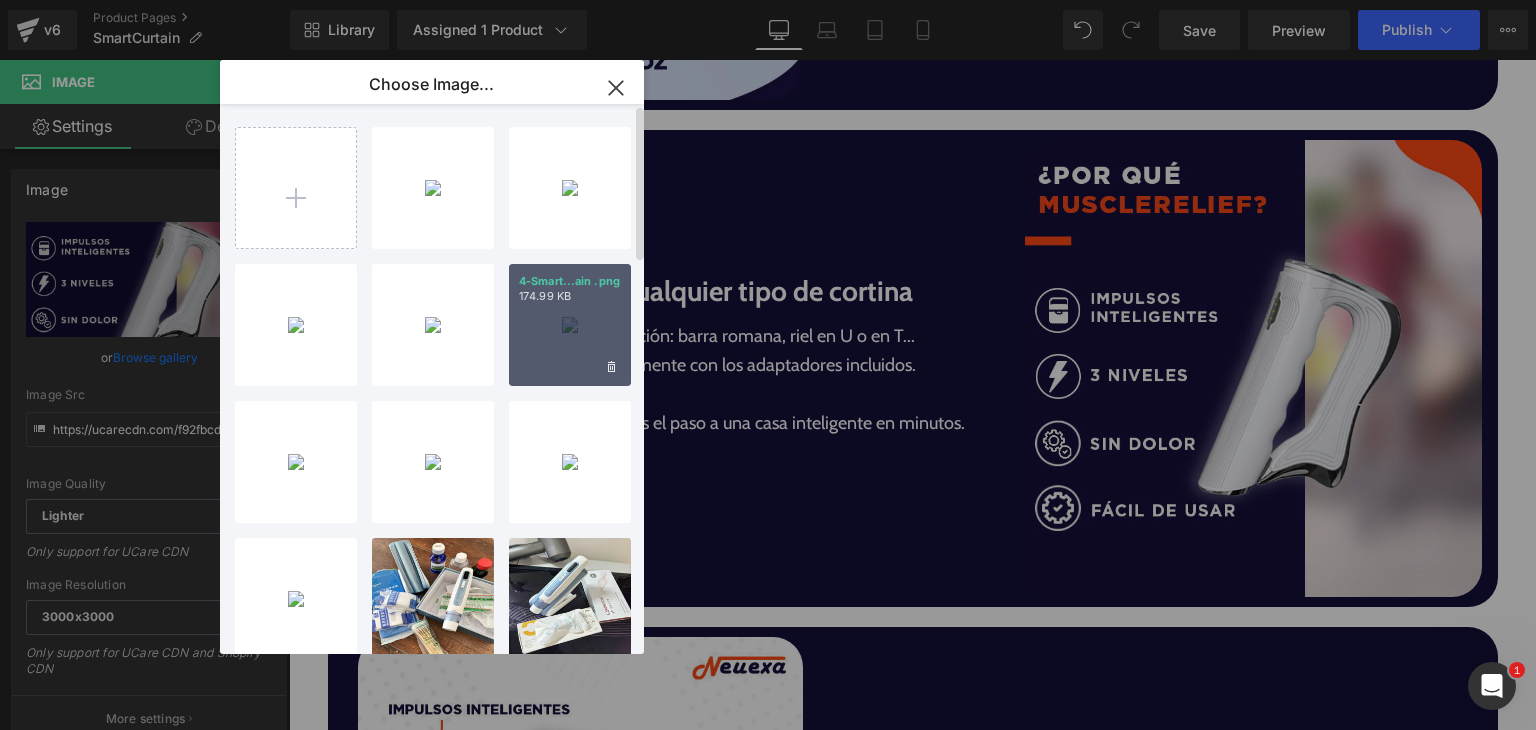click on "4-Smart...ain .png 174.99 KB" at bounding box center (570, 325) 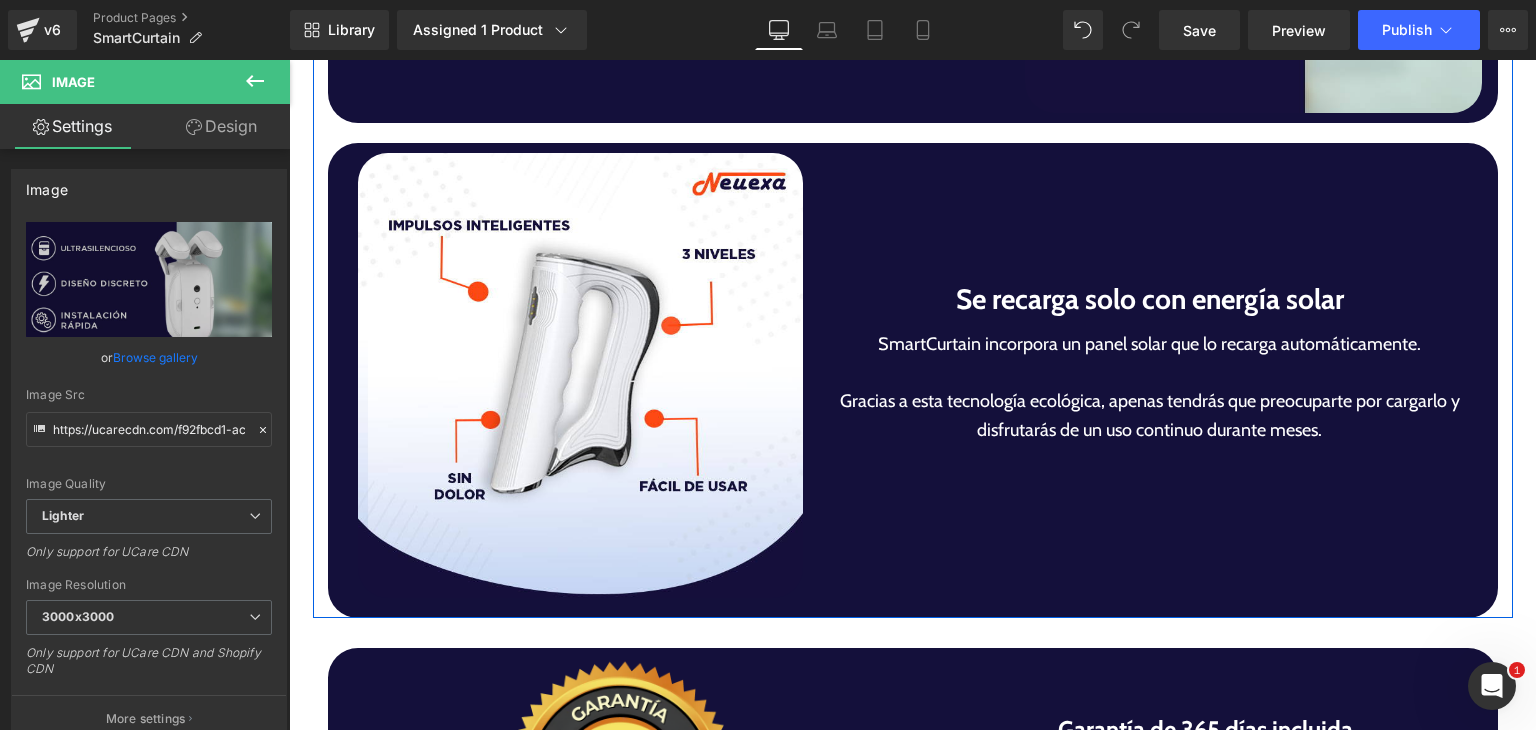 click at bounding box center (580, 375) 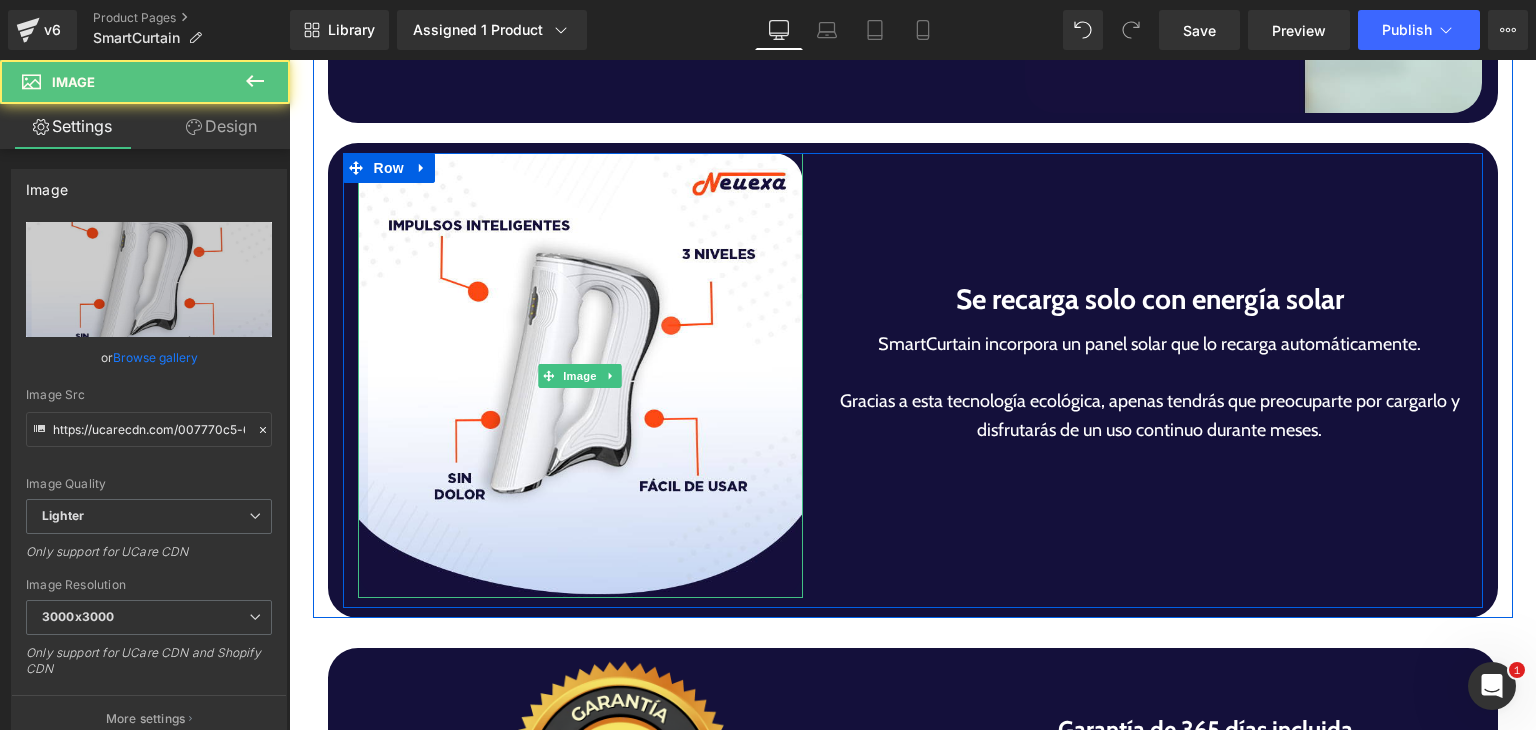 scroll, scrollTop: 4972, scrollLeft: 0, axis: vertical 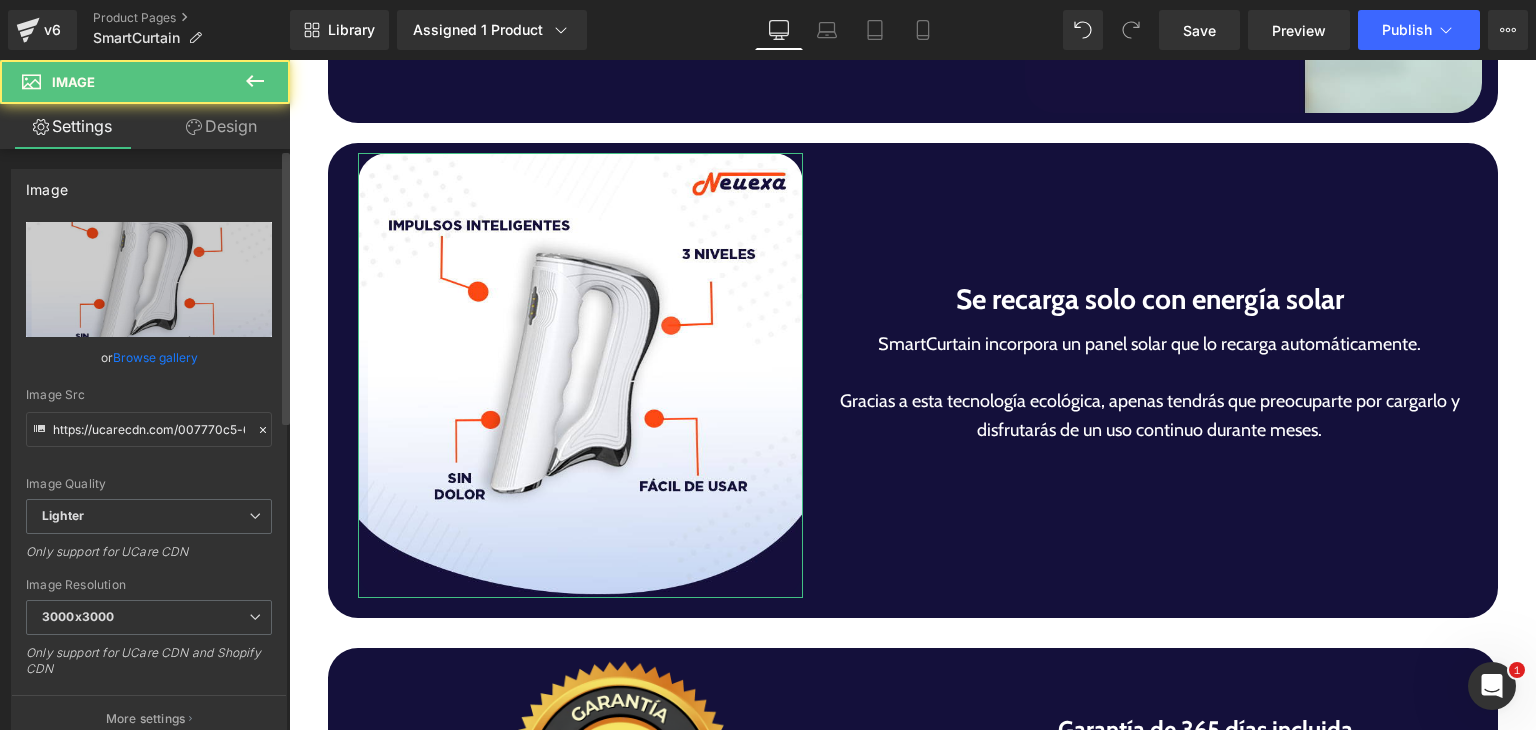 click on "Browse gallery" at bounding box center (155, 357) 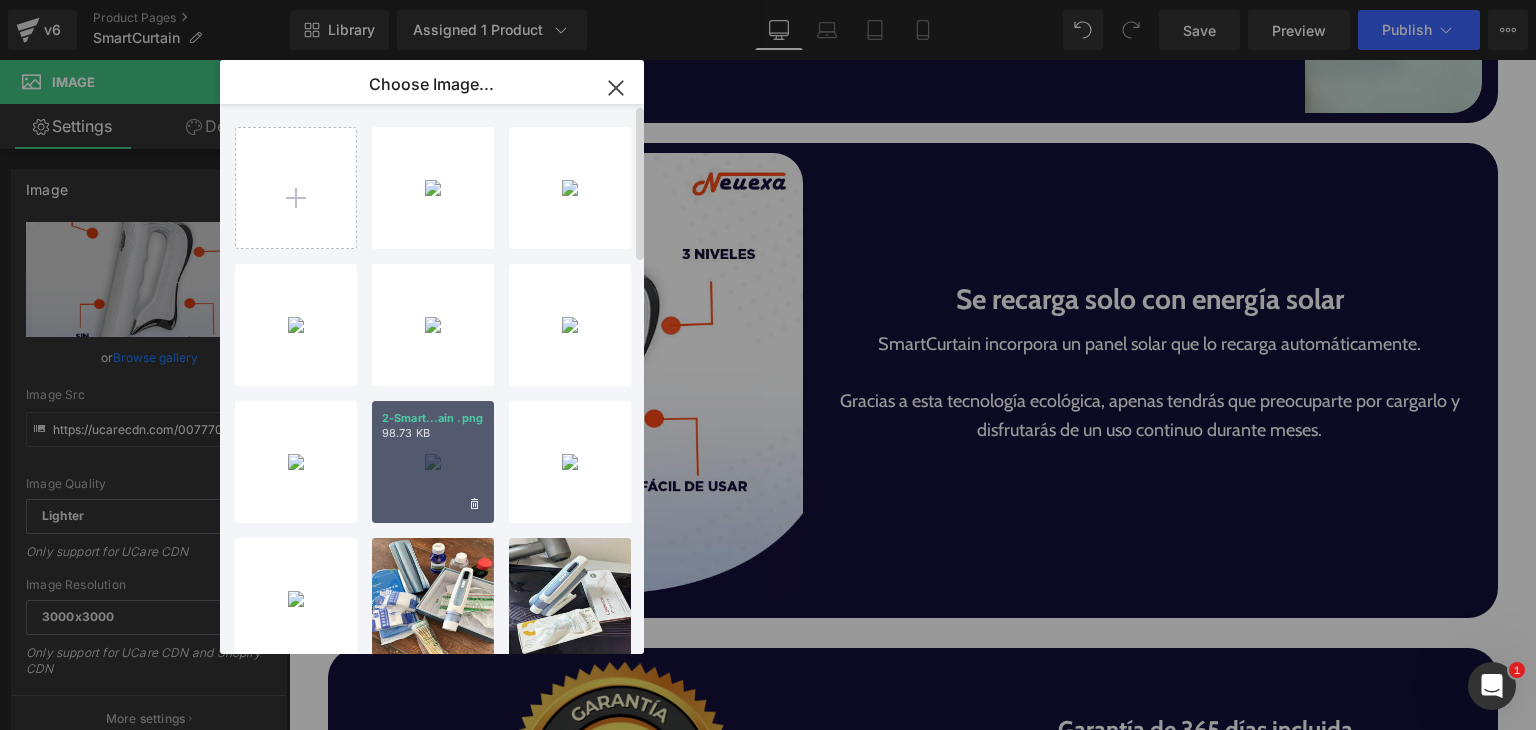 click on "2-Smart...ain .png 98.73 KB" at bounding box center (433, 462) 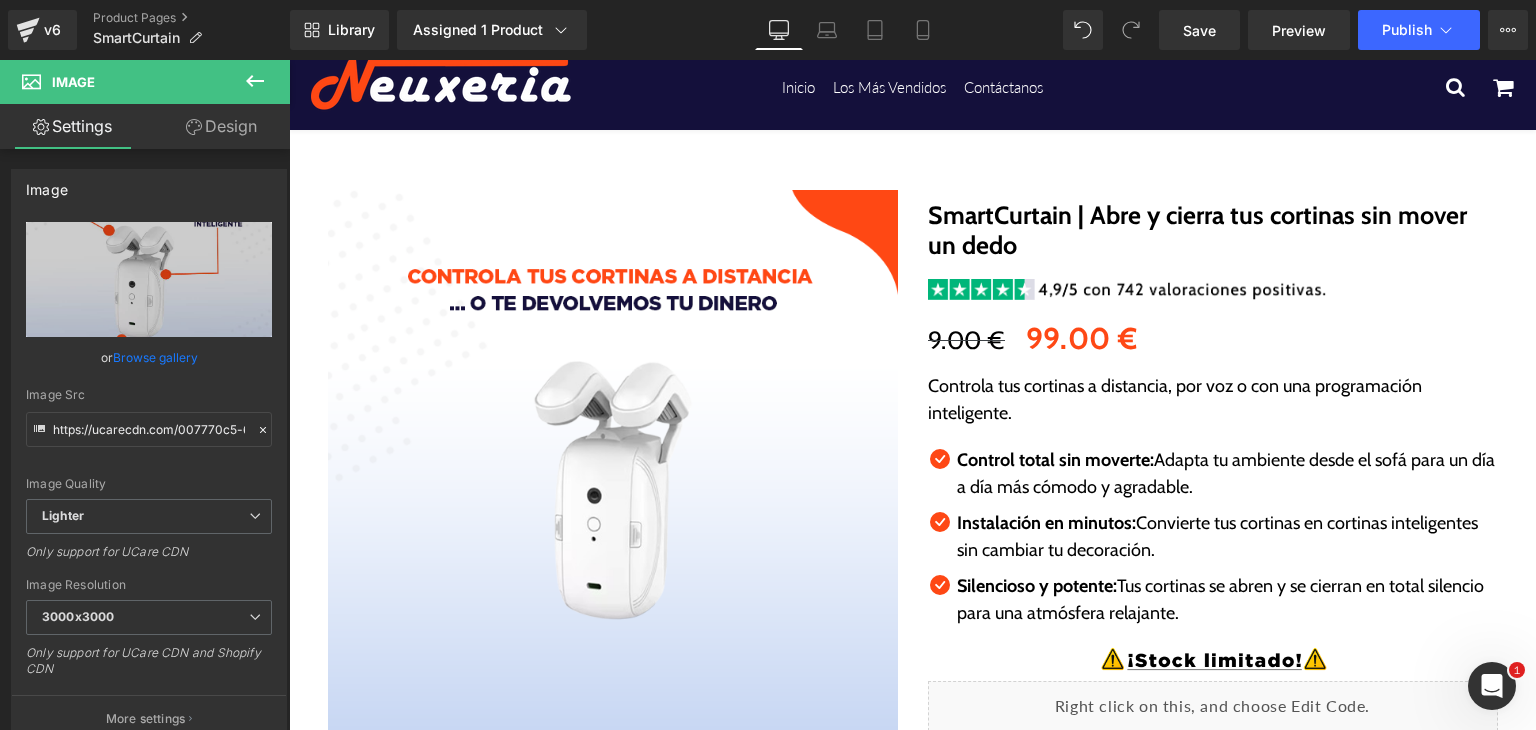 scroll, scrollTop: 0, scrollLeft: 0, axis: both 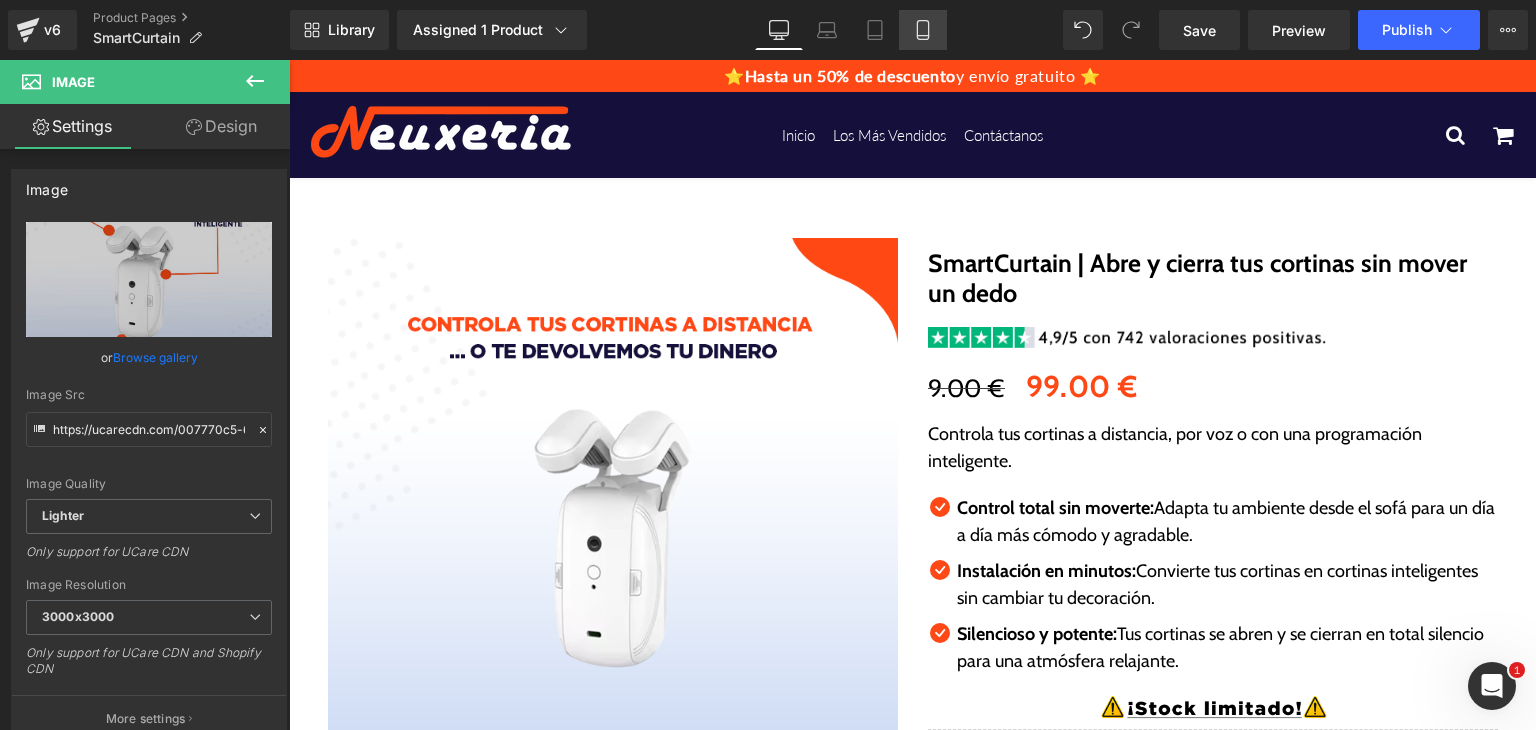 click 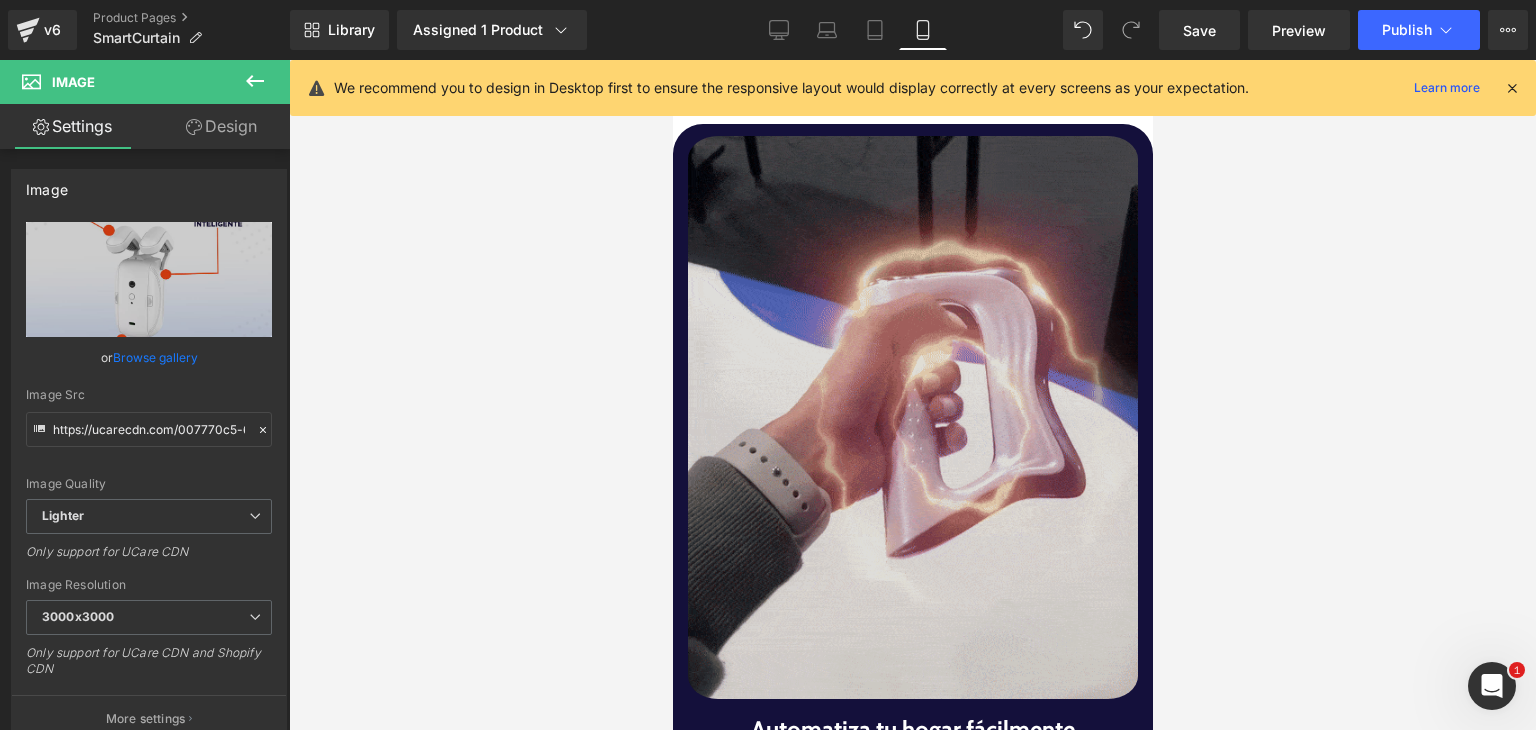 scroll, scrollTop: 1548, scrollLeft: 0, axis: vertical 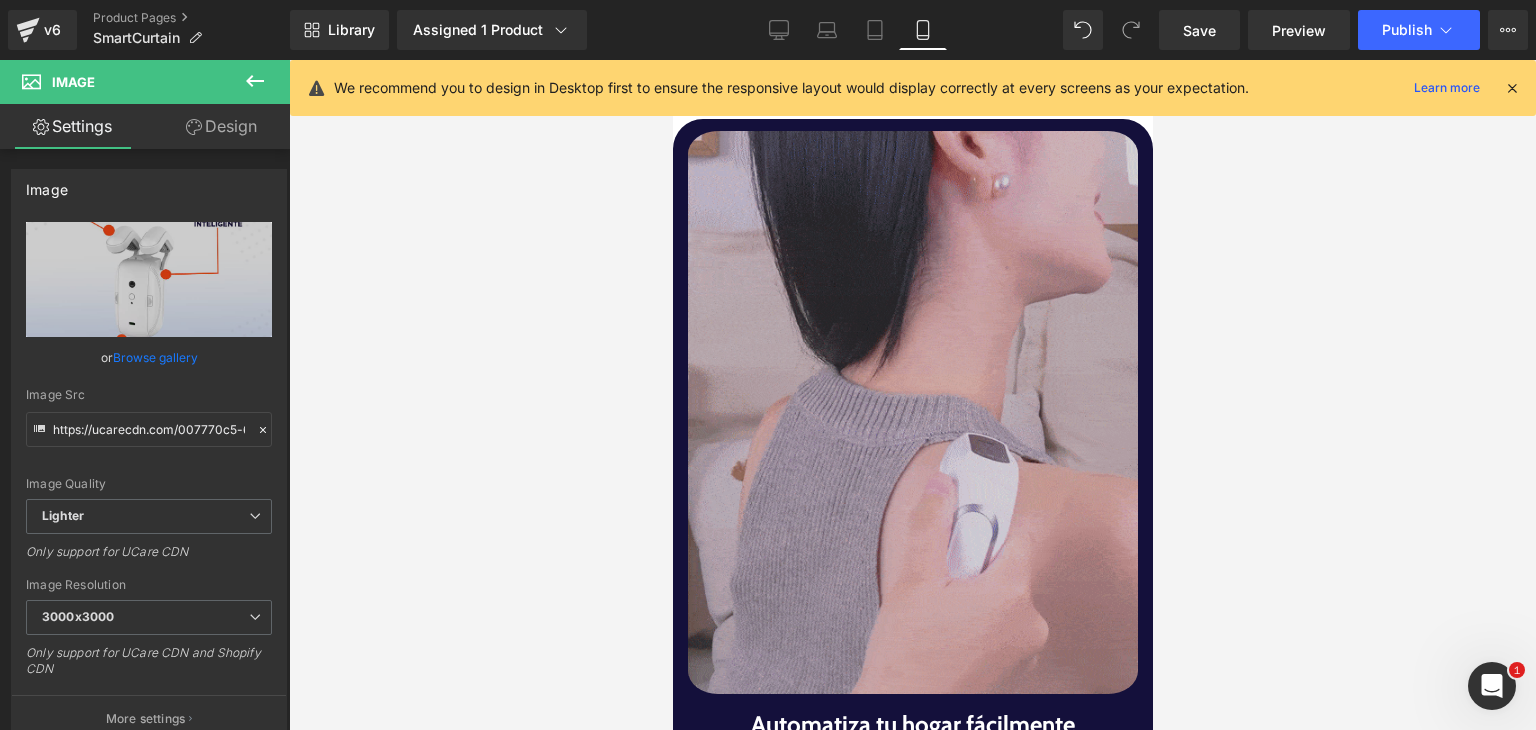 click at bounding box center [912, 412] 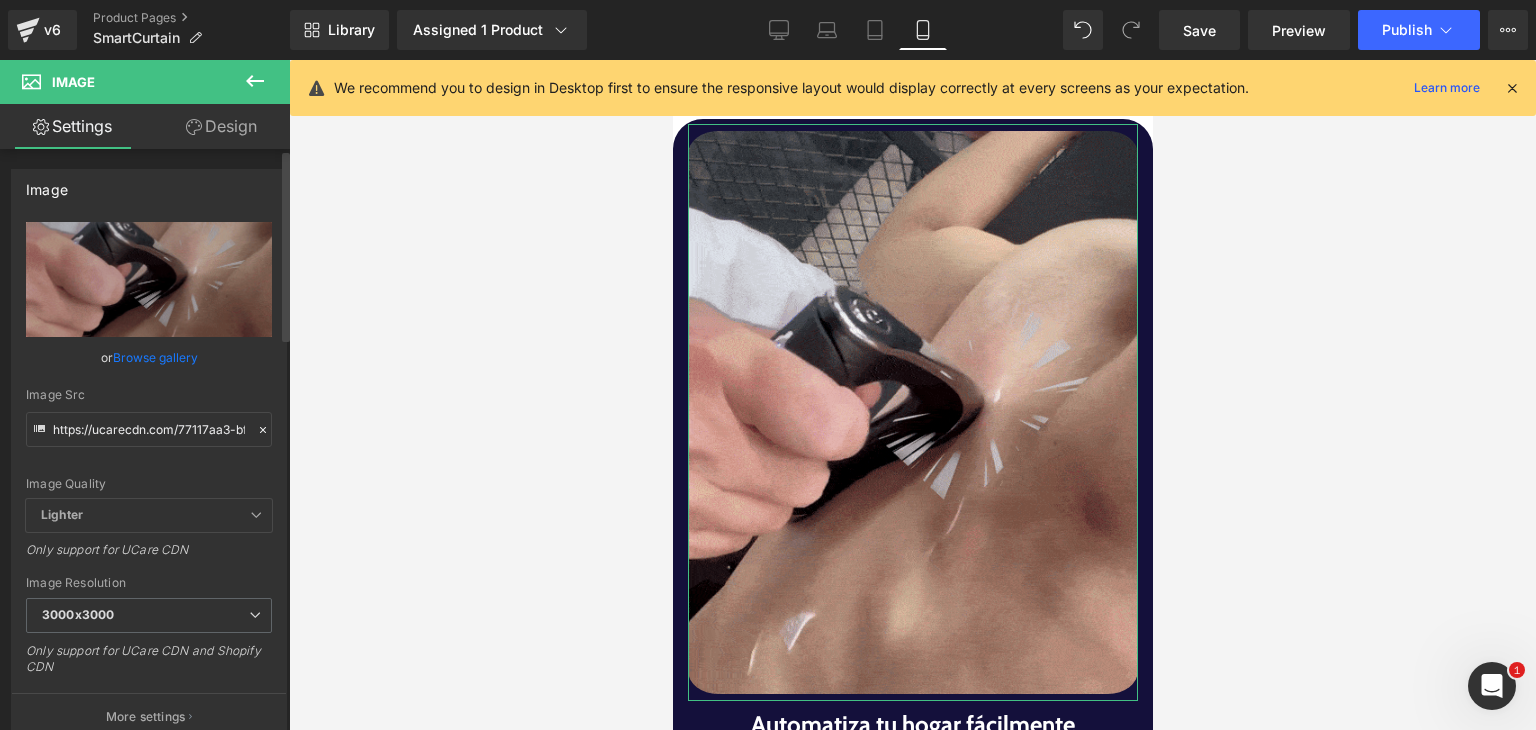 click on "Browse gallery" at bounding box center [155, 357] 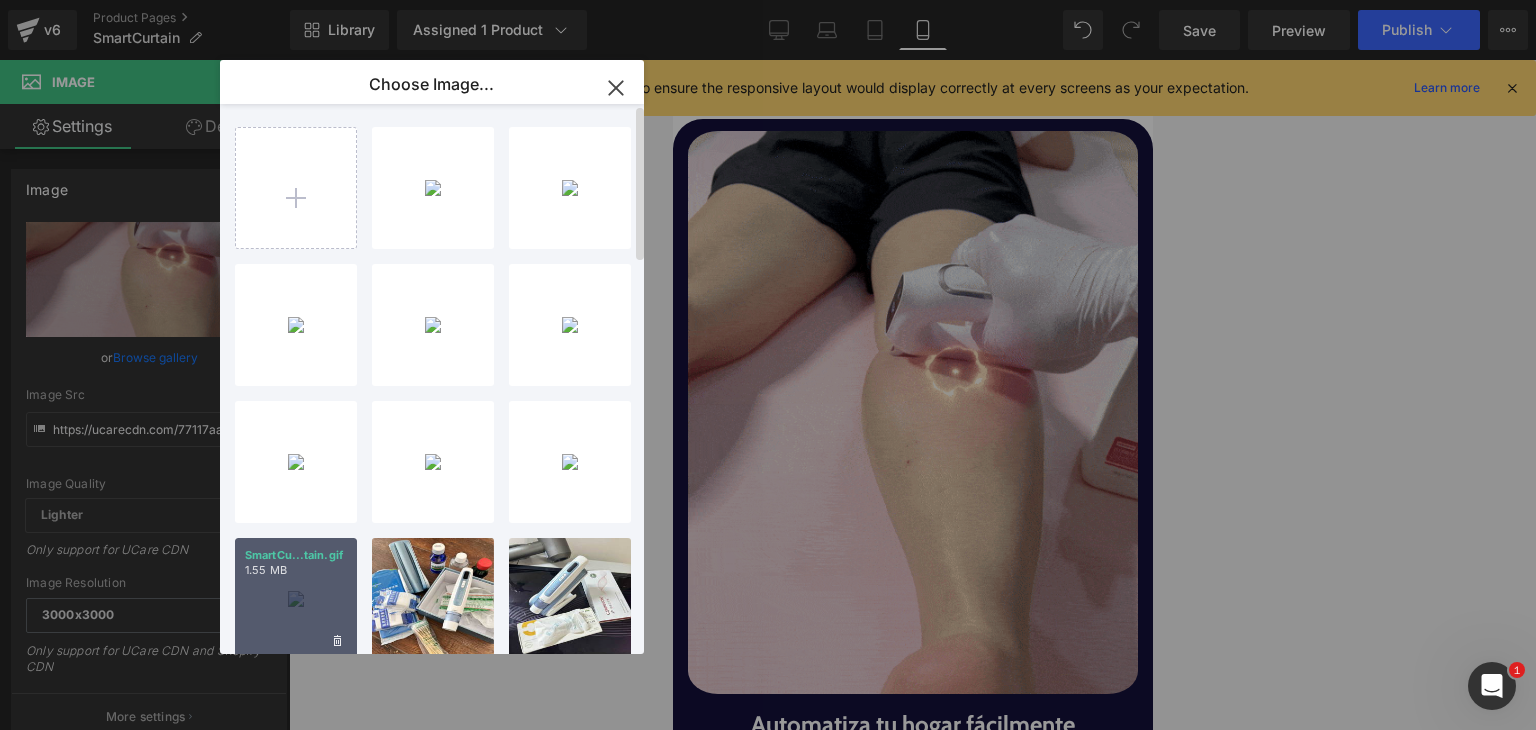 click on "SmartCu...tain.gif 1.55 MB" at bounding box center (296, 599) 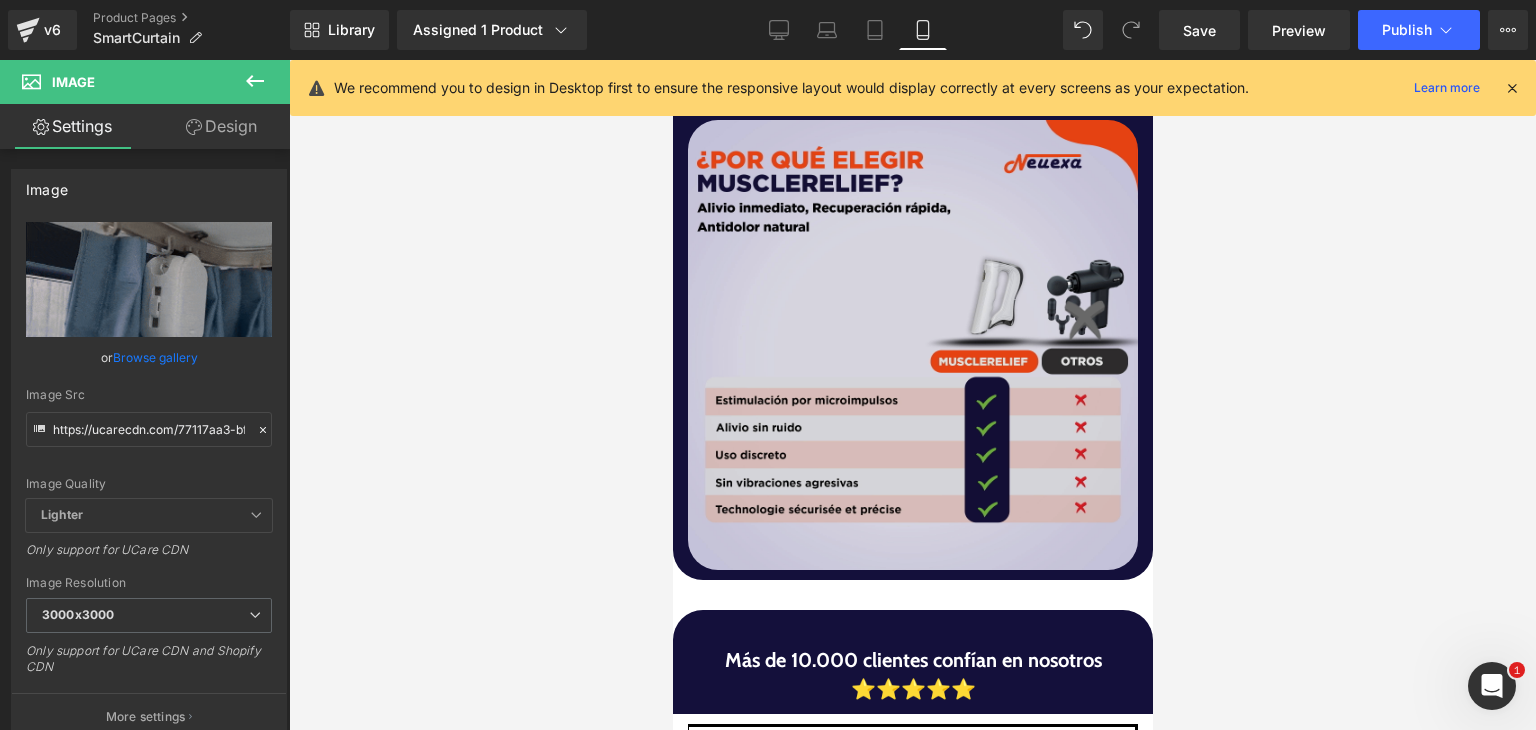 scroll, scrollTop: 2750, scrollLeft: 0, axis: vertical 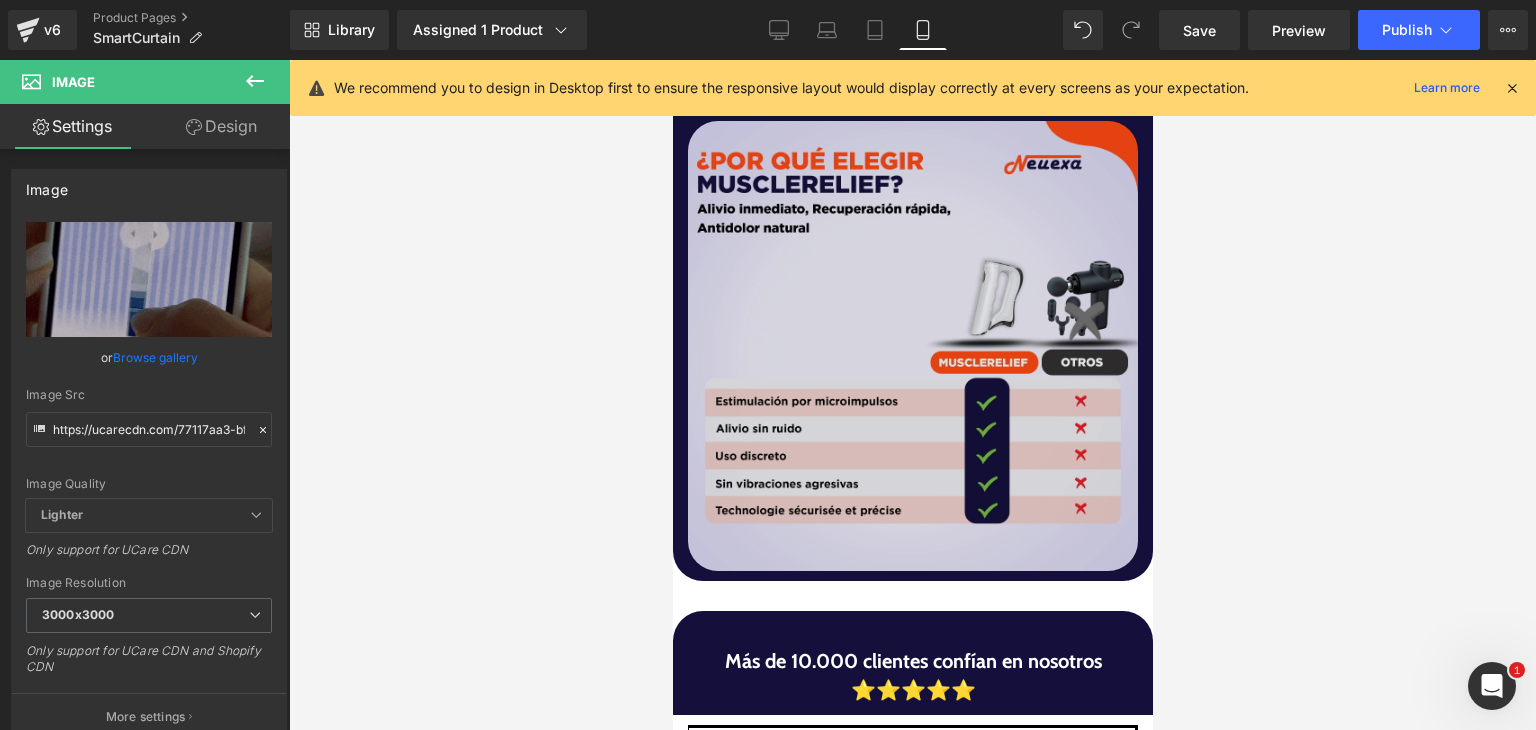 click at bounding box center [912, 346] 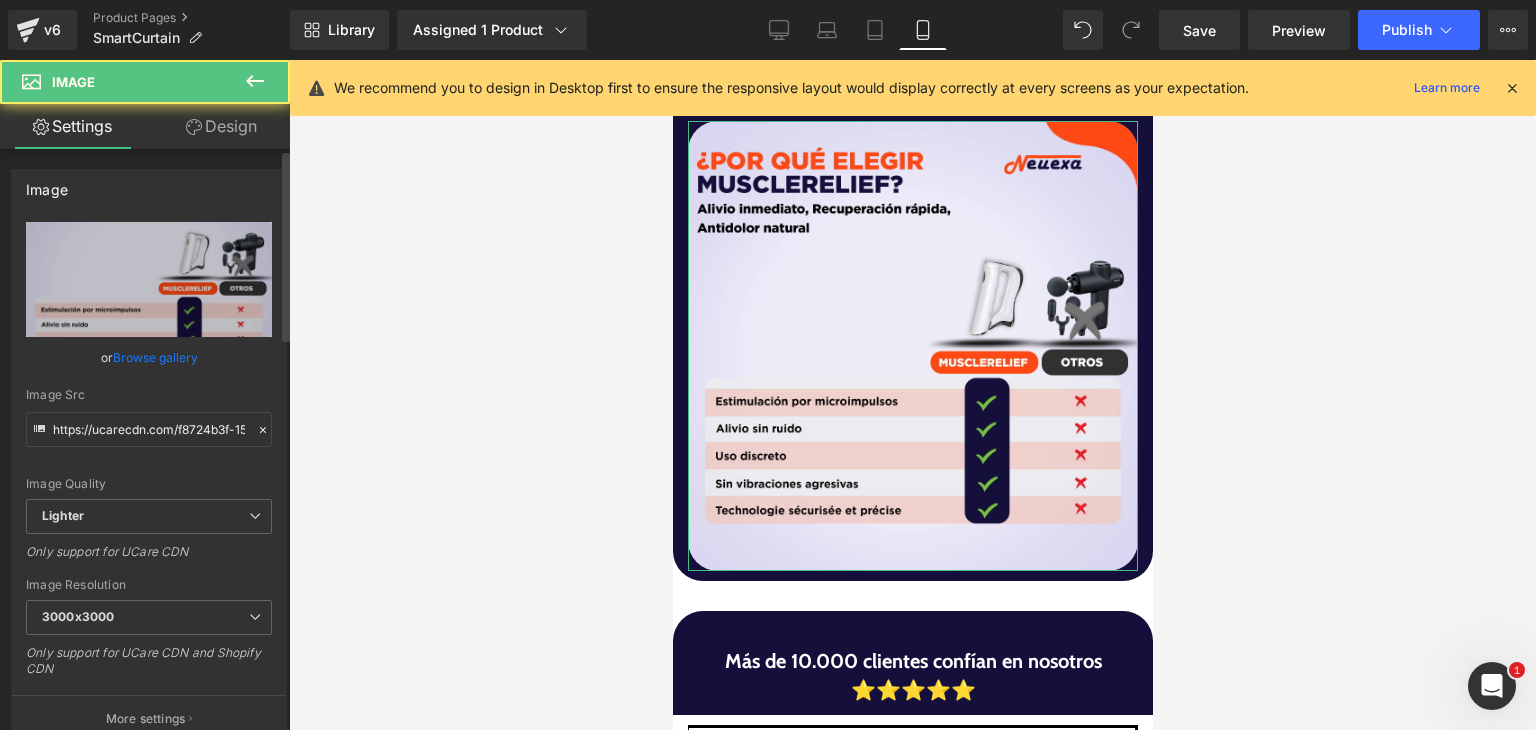 click on "Browse gallery" at bounding box center [155, 357] 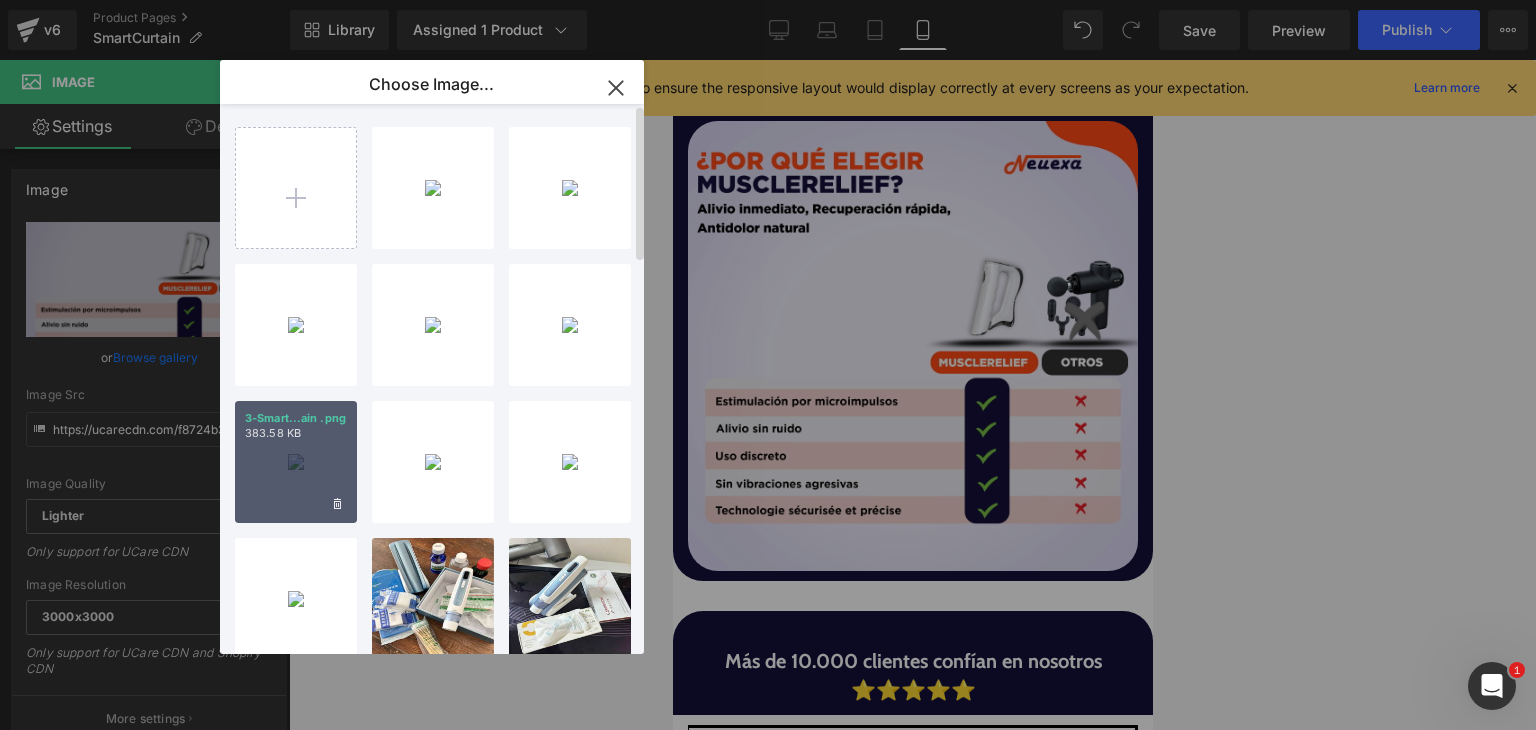 click on "3-Smart...ain .png 383.58 KB" at bounding box center (296, 462) 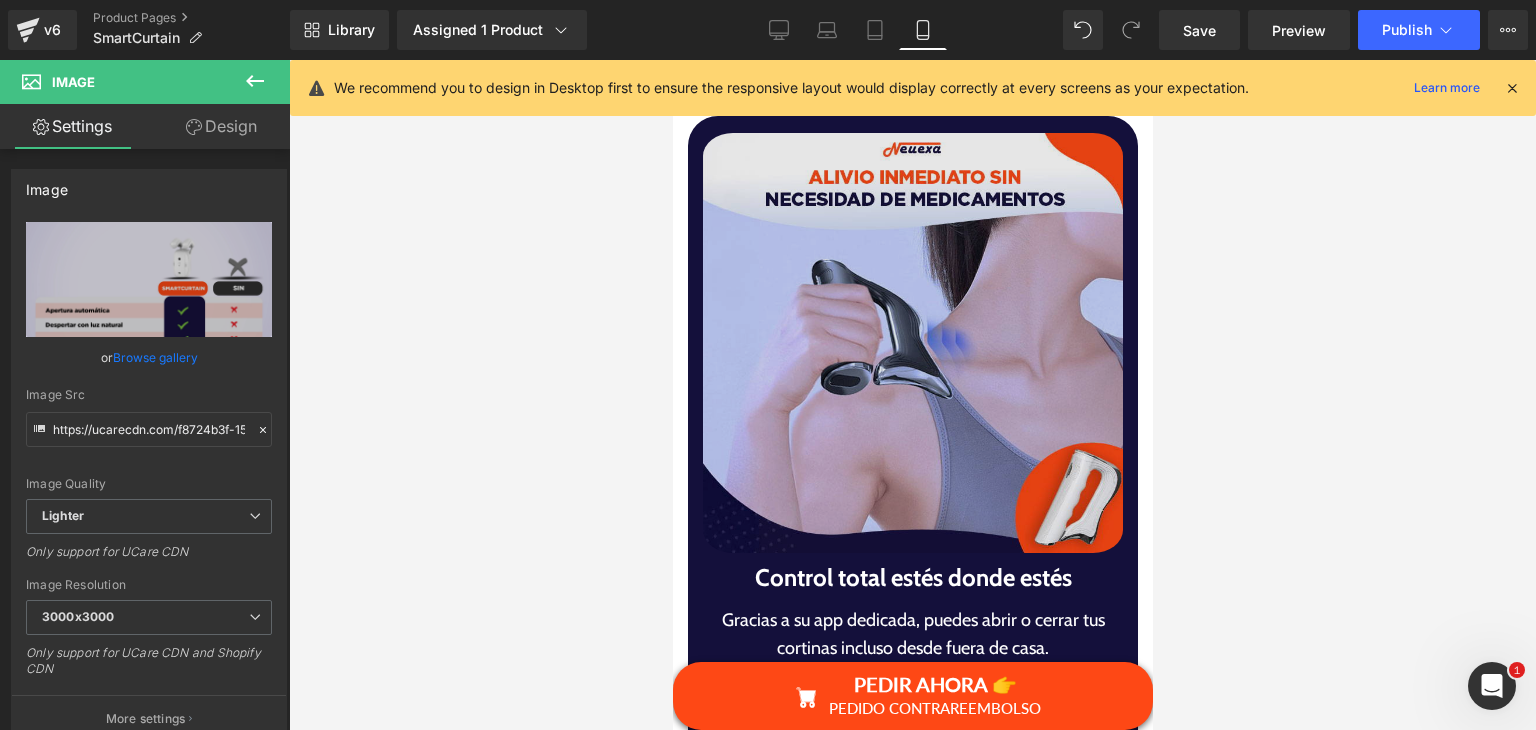 scroll, scrollTop: 4267, scrollLeft: 0, axis: vertical 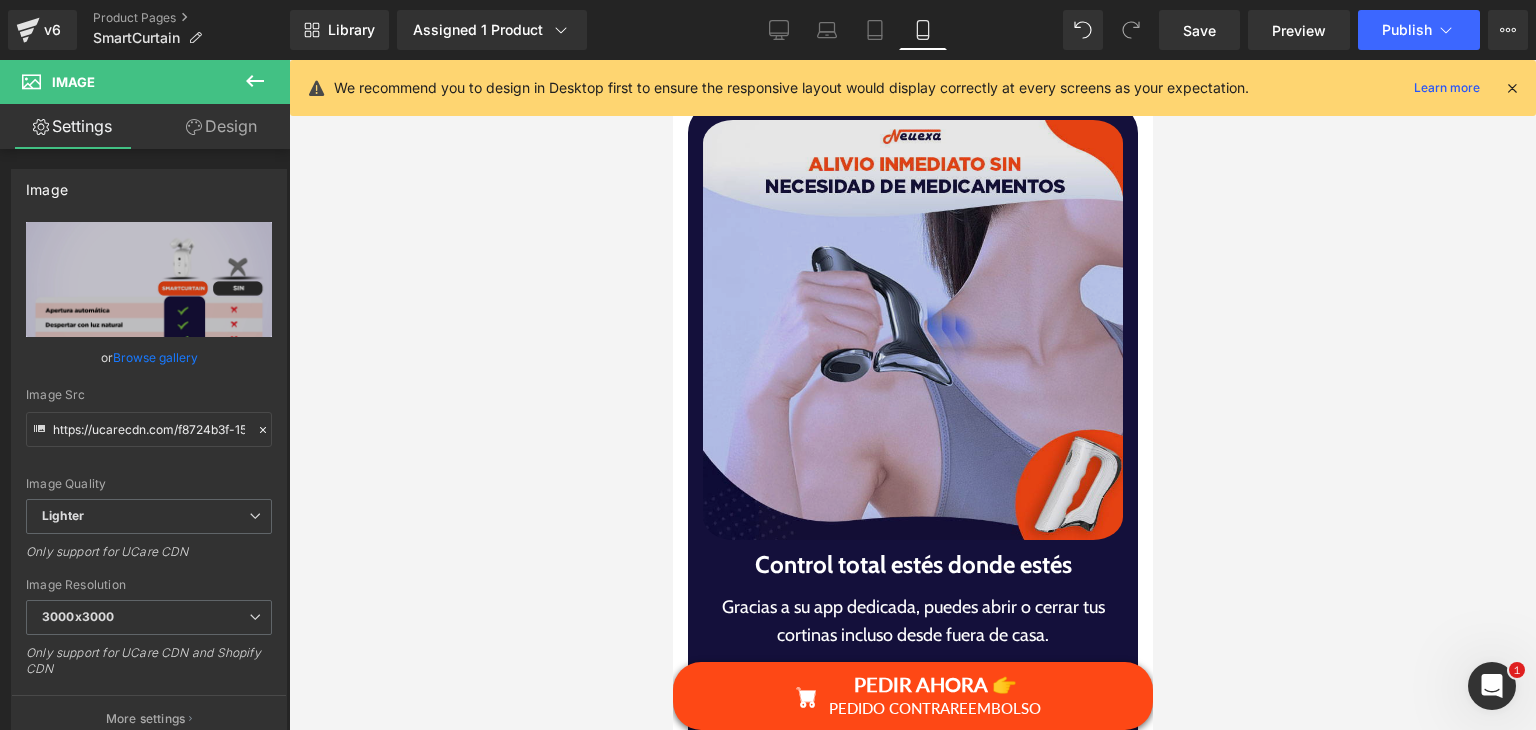 click at bounding box center (912, 330) 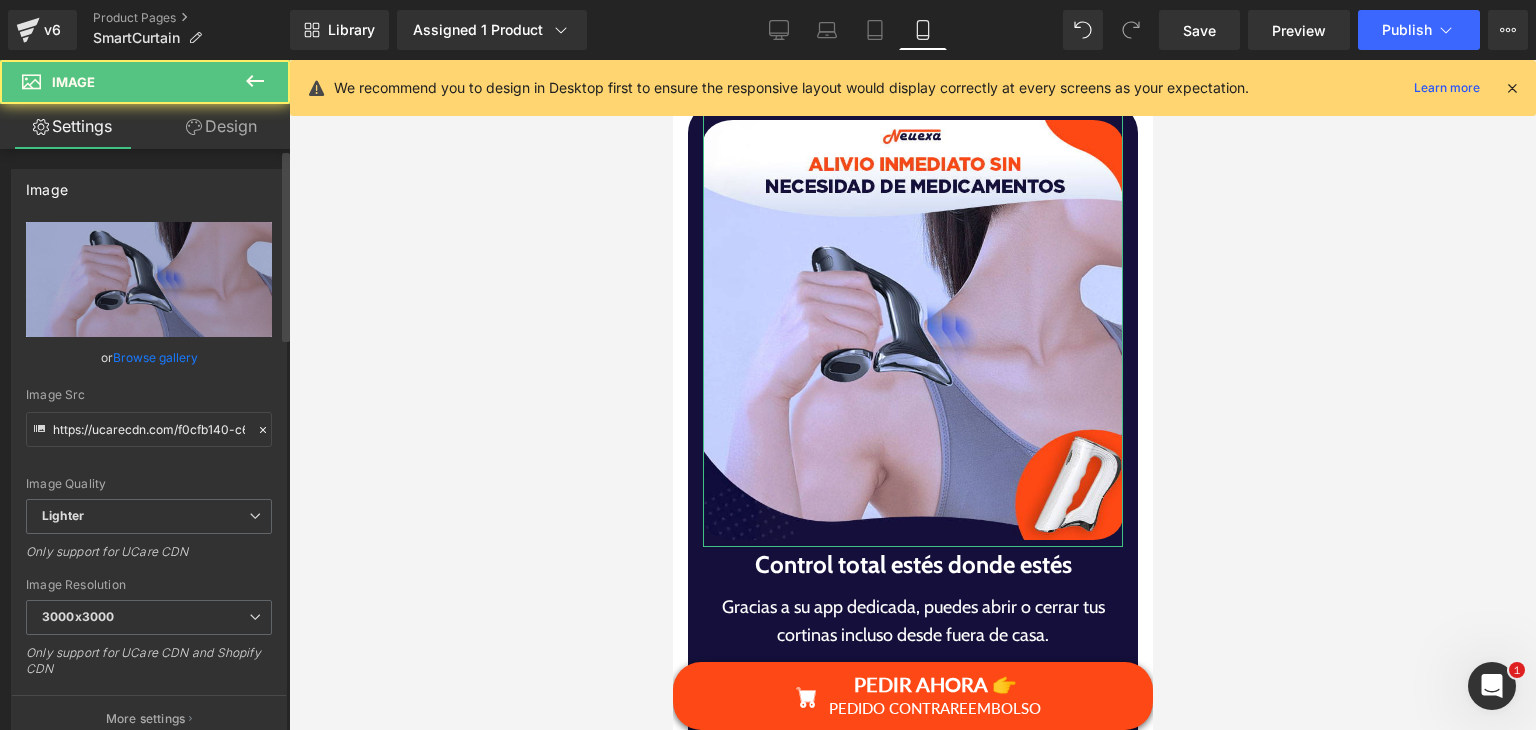 click on "Browse gallery" at bounding box center [155, 357] 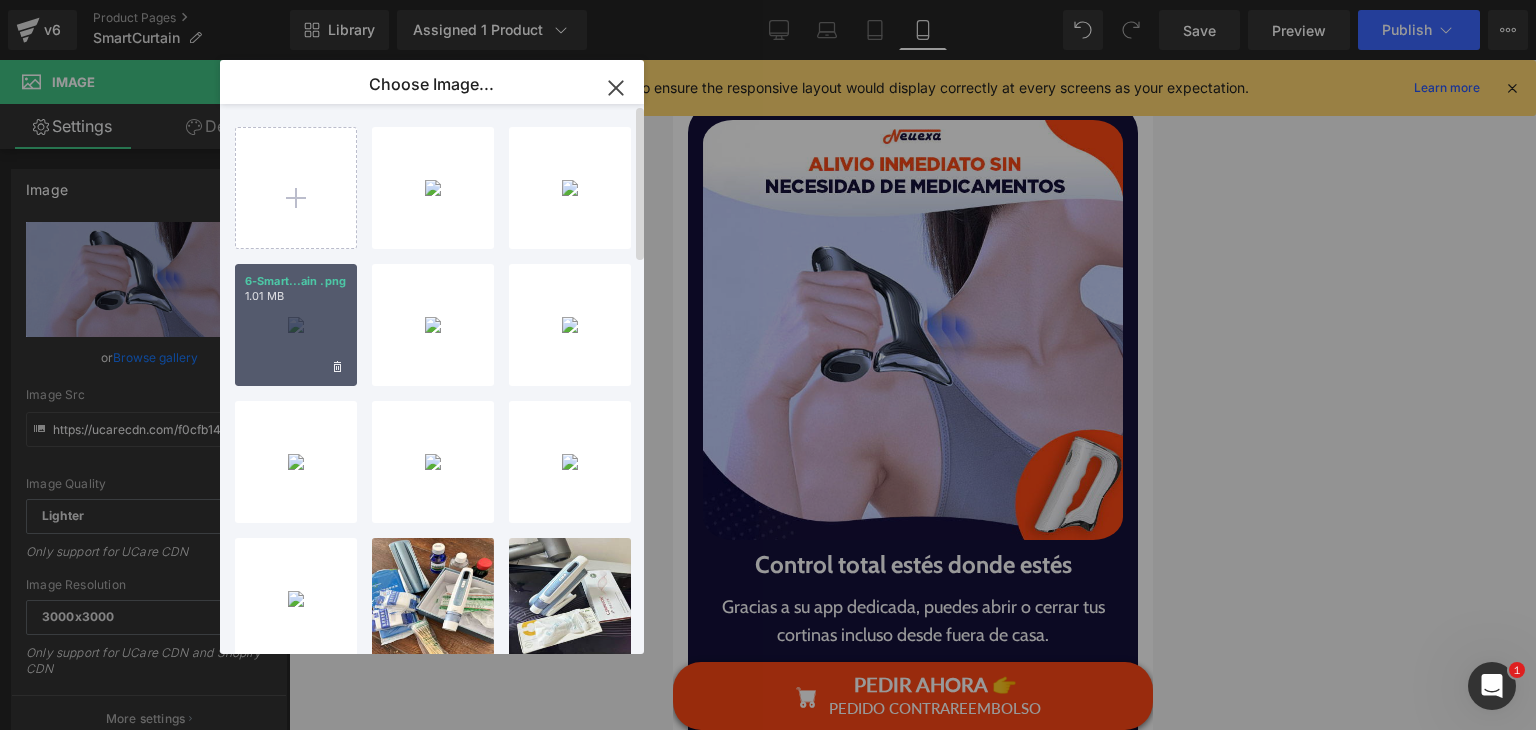 click on "6-Smart...ain .png 1.01 MB" at bounding box center [296, 325] 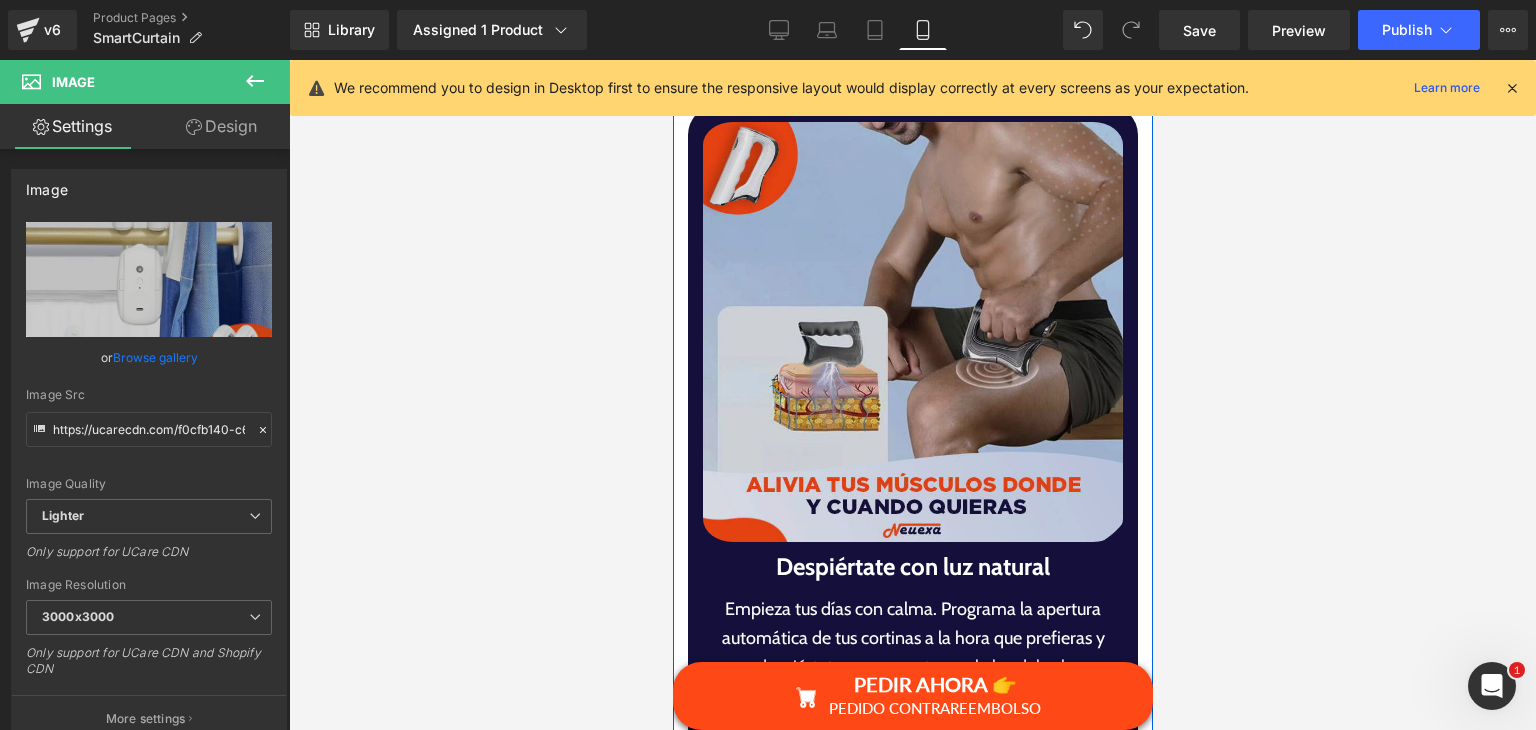 scroll, scrollTop: 5047, scrollLeft: 0, axis: vertical 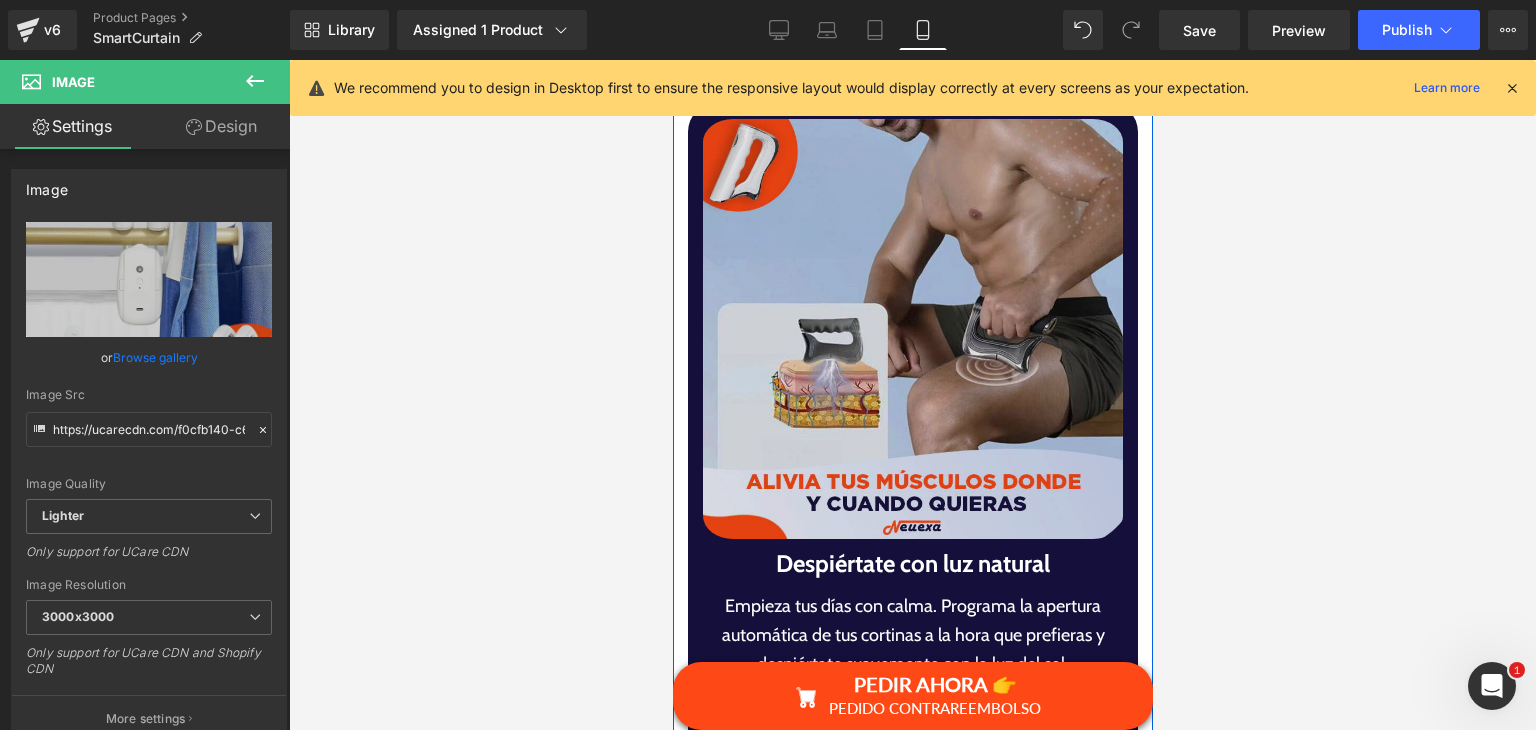 click at bounding box center [912, 329] 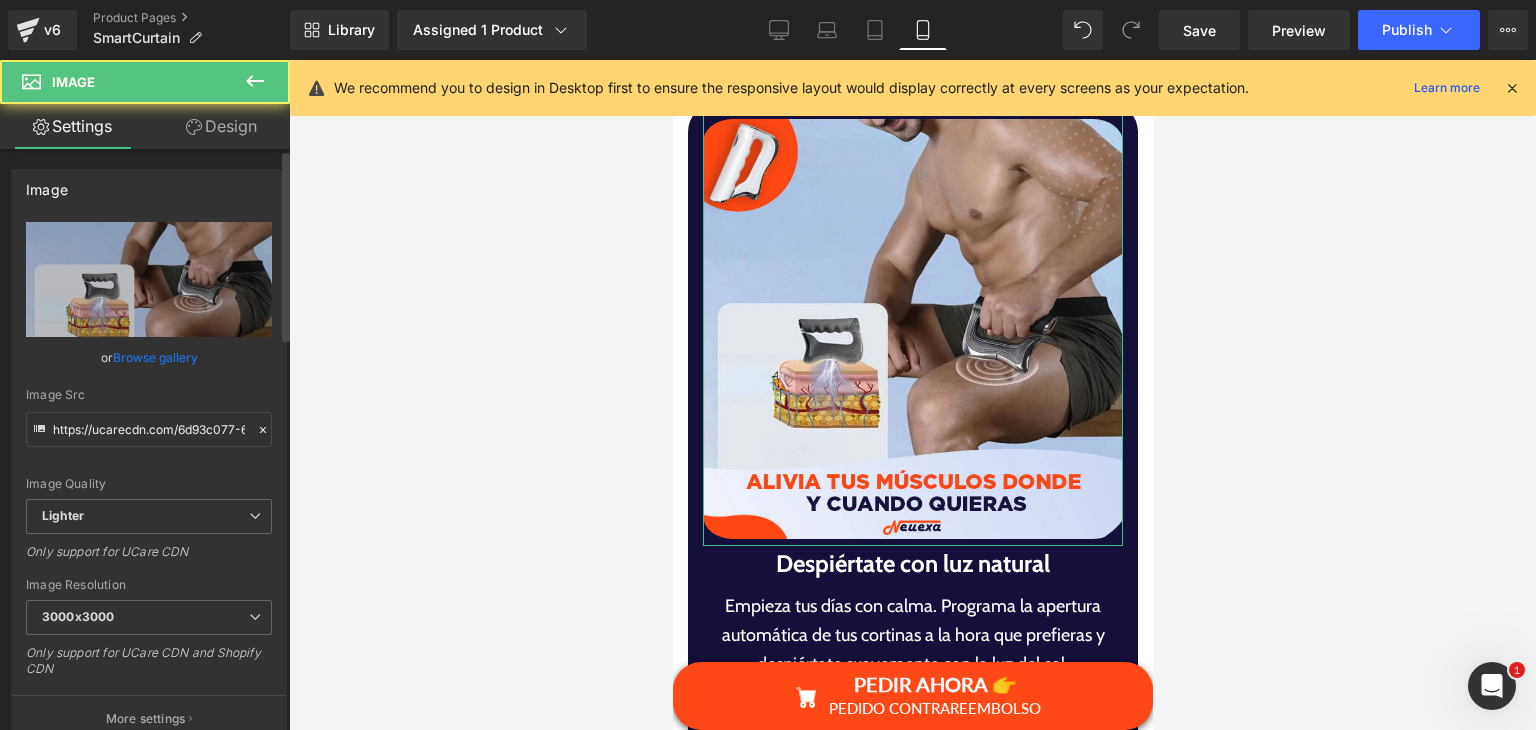 click on "Browse gallery" at bounding box center (155, 357) 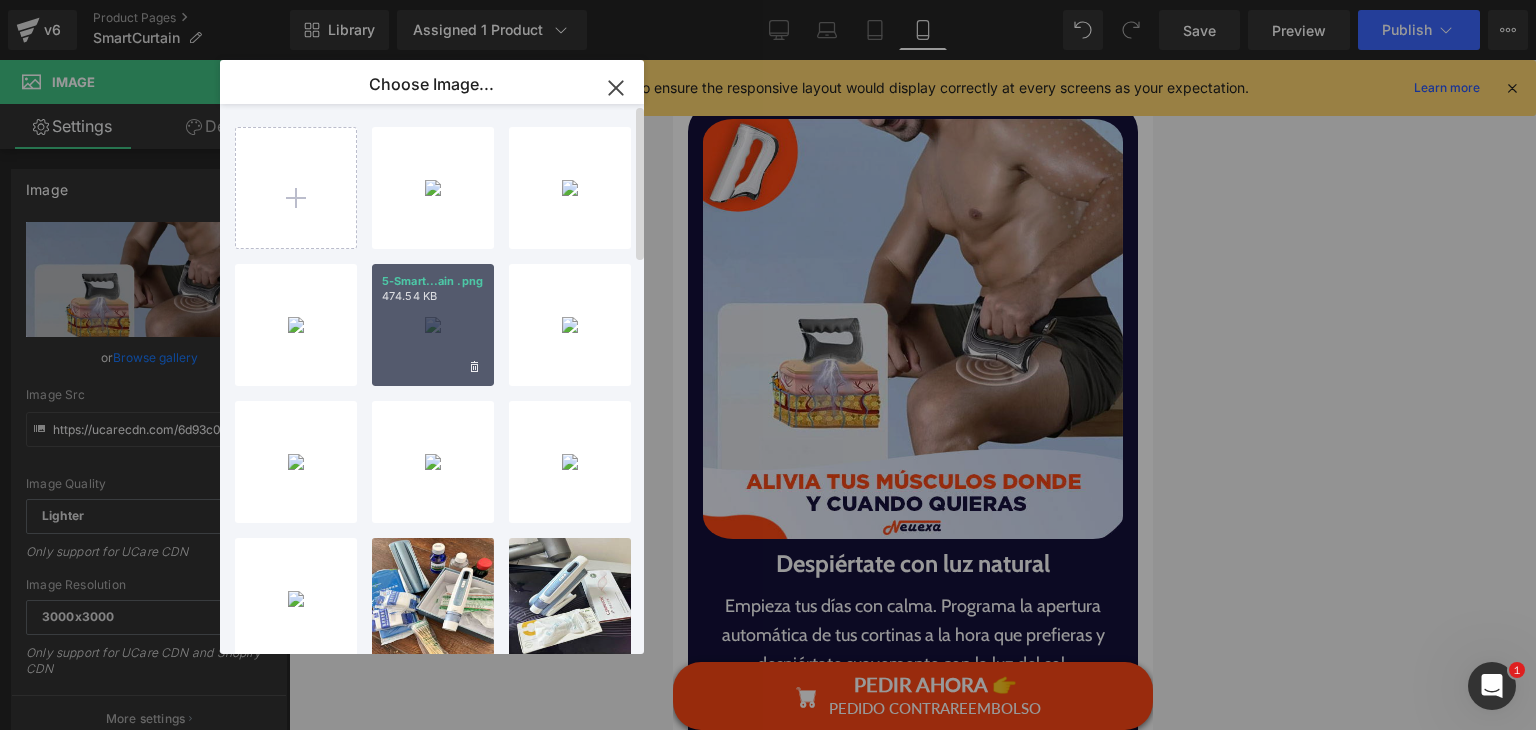 click on "5-Smart...ain .png 474.54 KB" at bounding box center (433, 325) 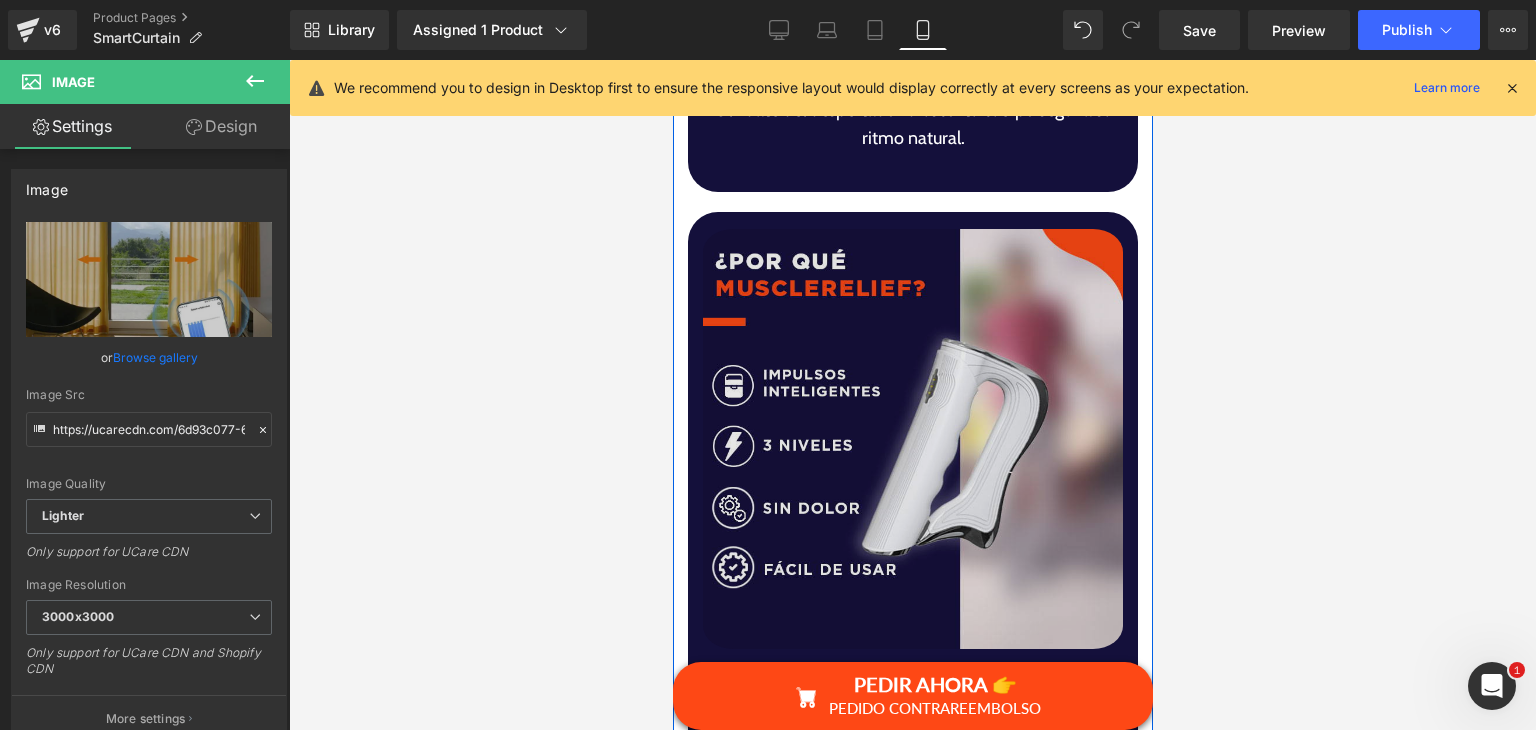 click at bounding box center [912, 439] 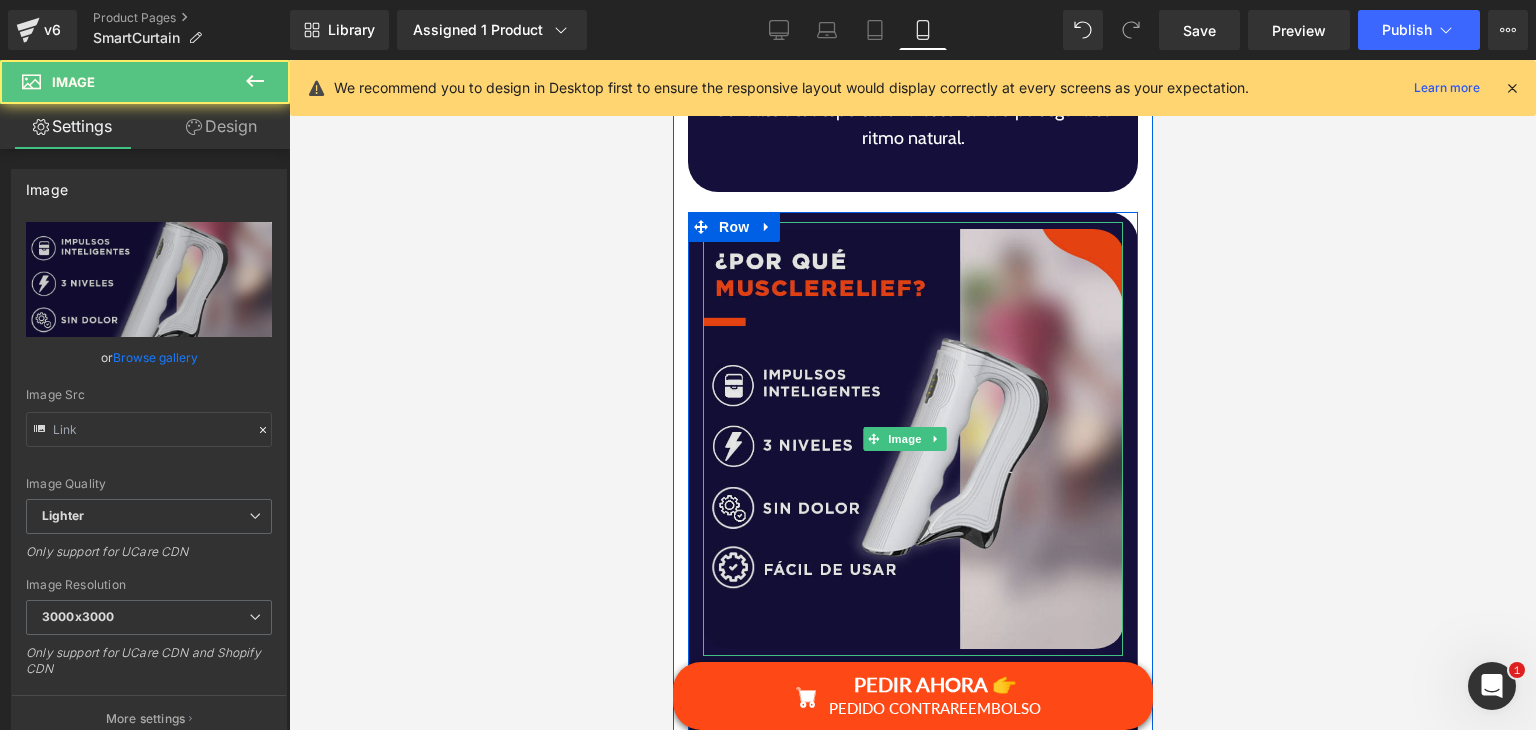 scroll, scrollTop: 5631, scrollLeft: 0, axis: vertical 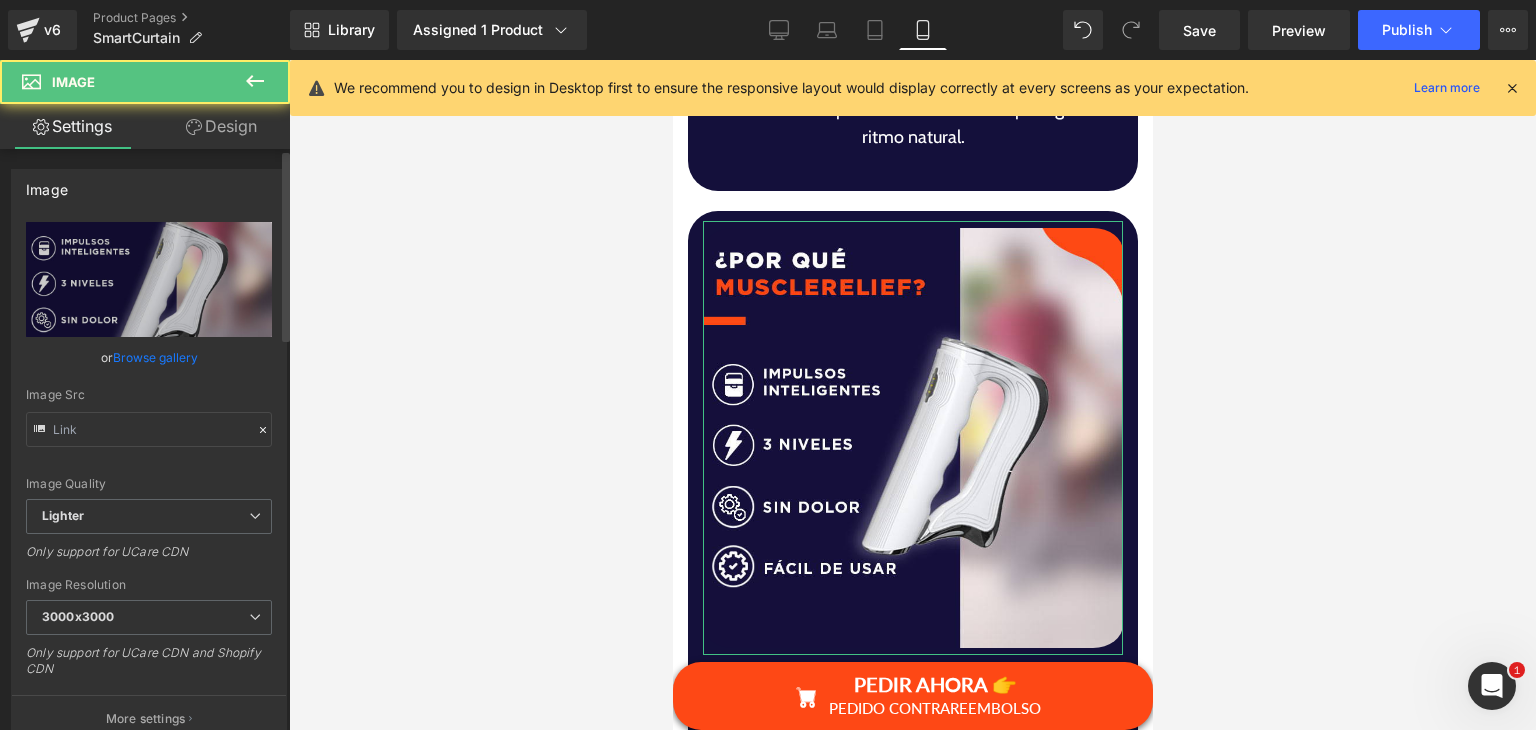 click on "Browse gallery" at bounding box center [155, 357] 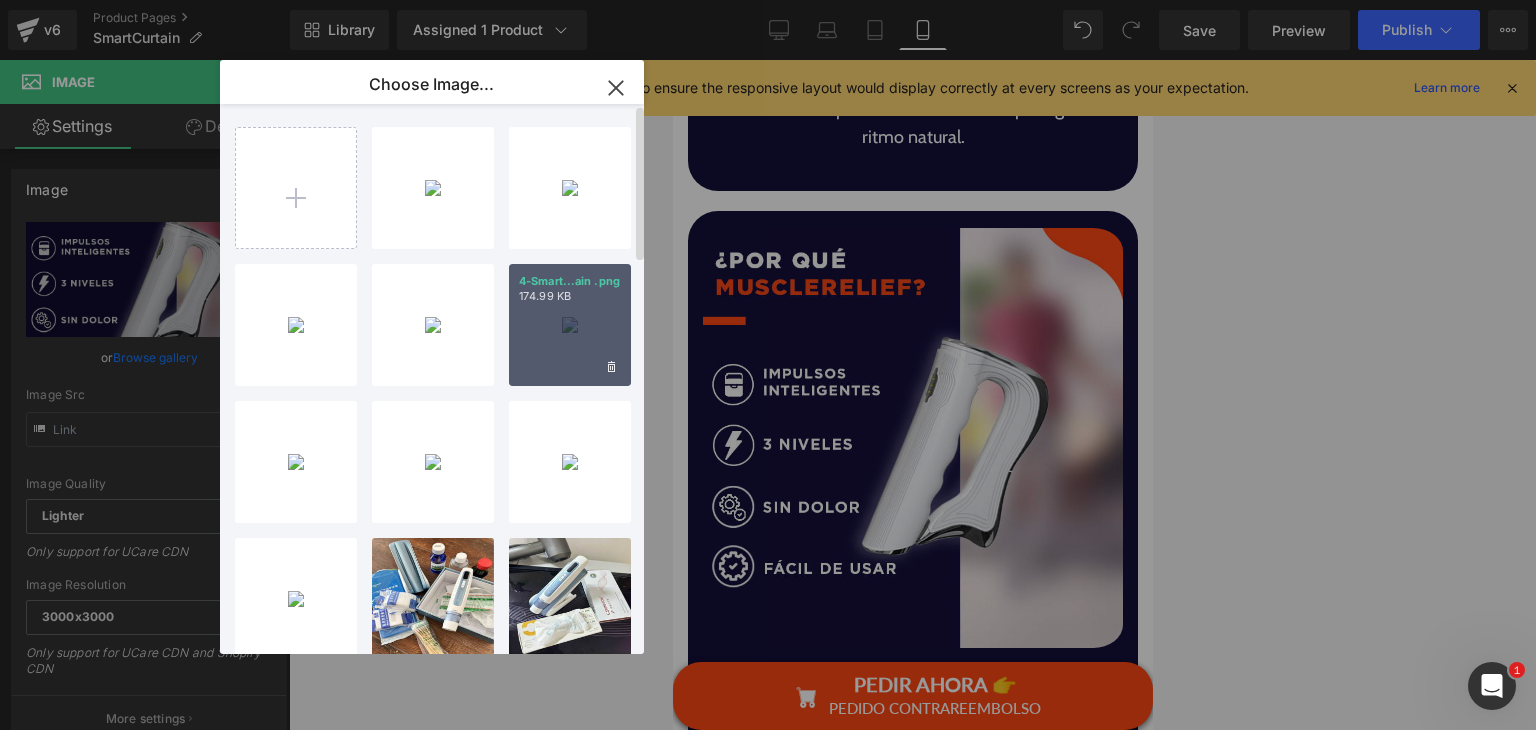 click on "4-Smart...ain .png 174.99 KB" at bounding box center (570, 325) 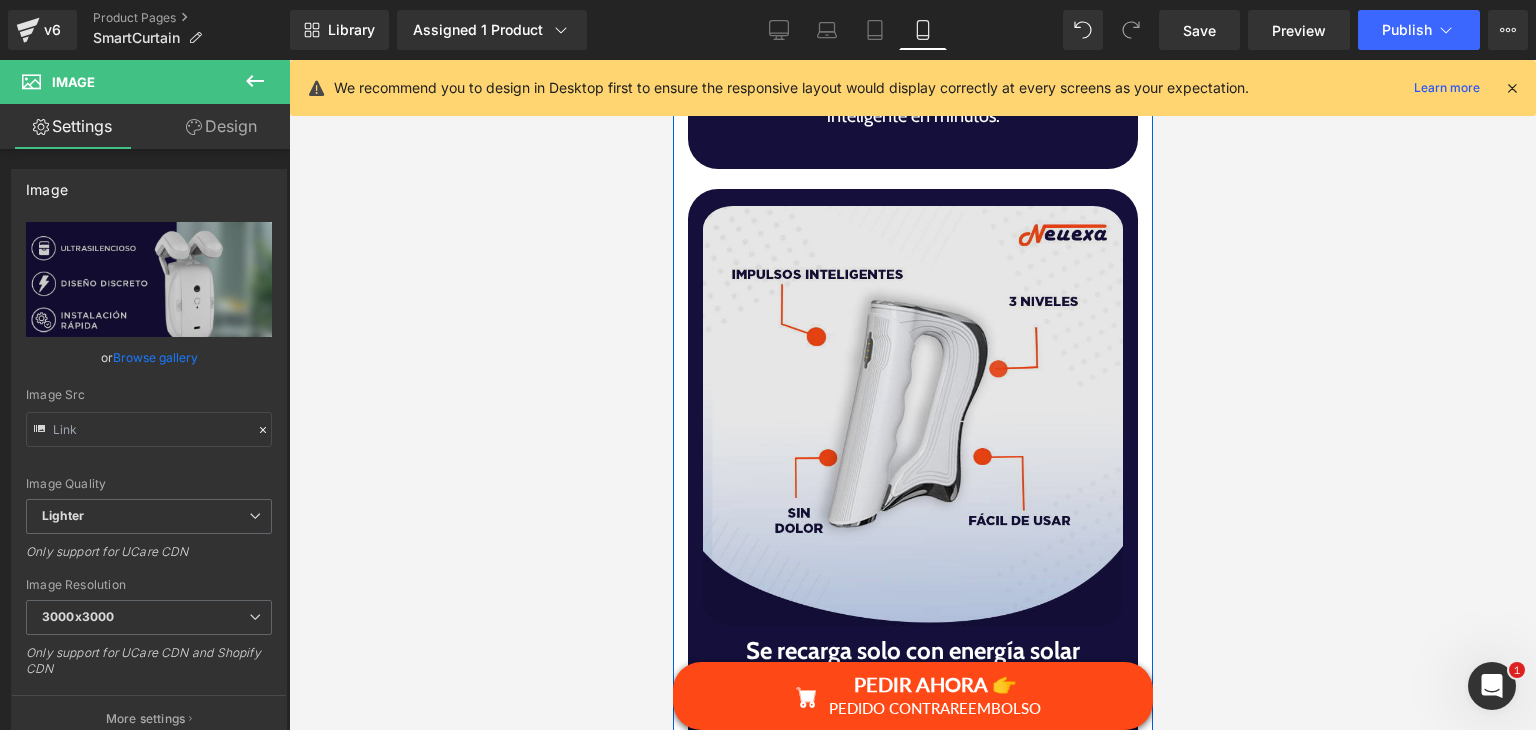 scroll, scrollTop: 6438, scrollLeft: 0, axis: vertical 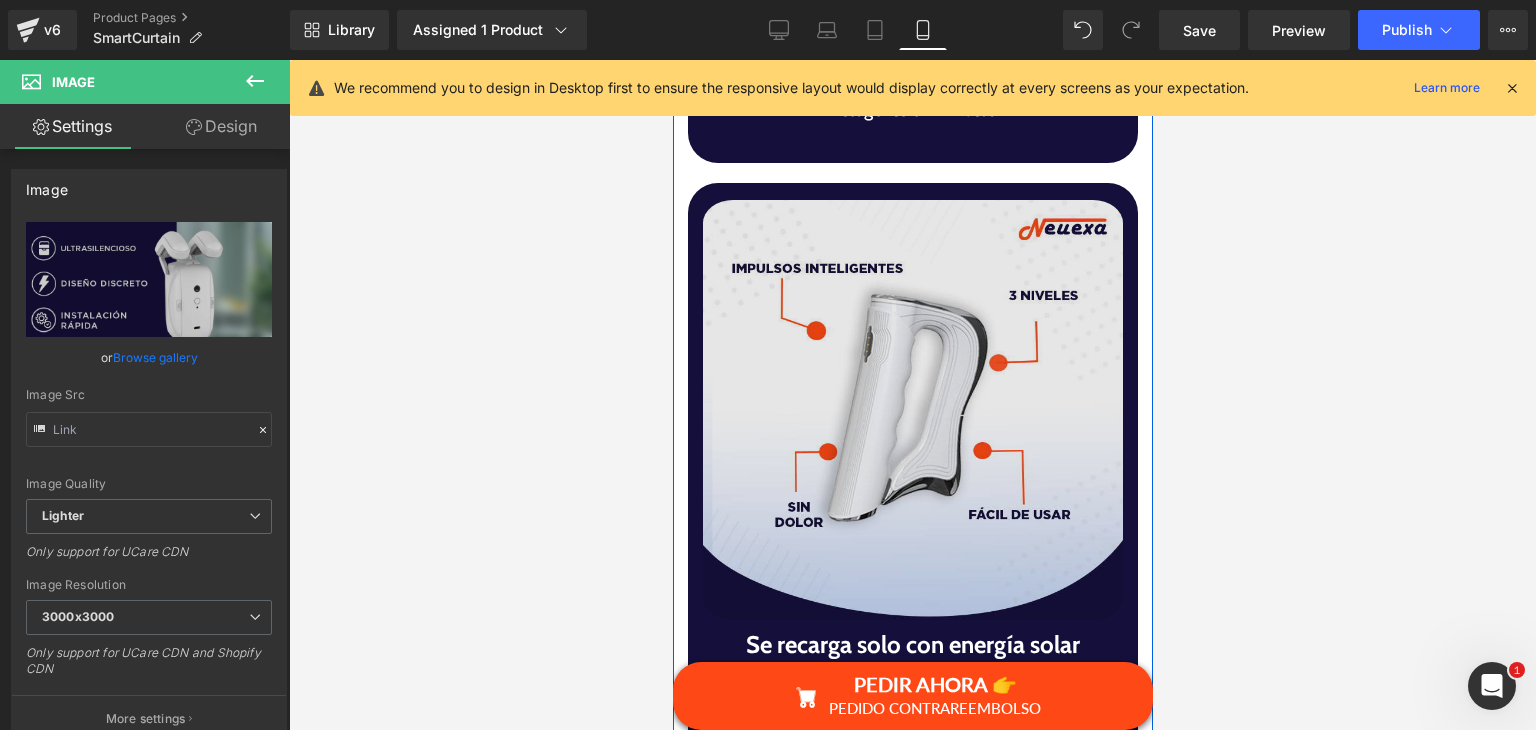 click at bounding box center (912, 410) 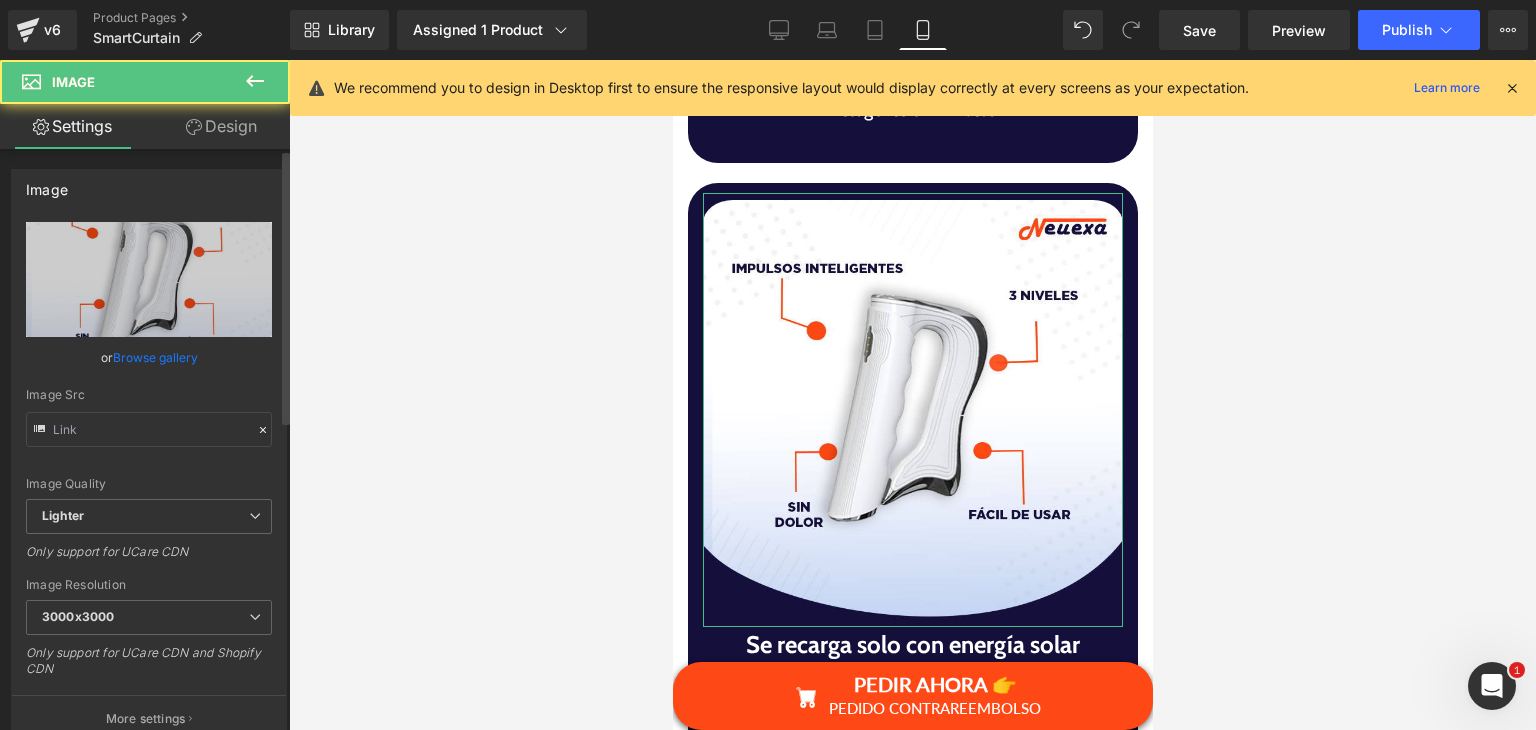 click on "Browse gallery" at bounding box center (155, 357) 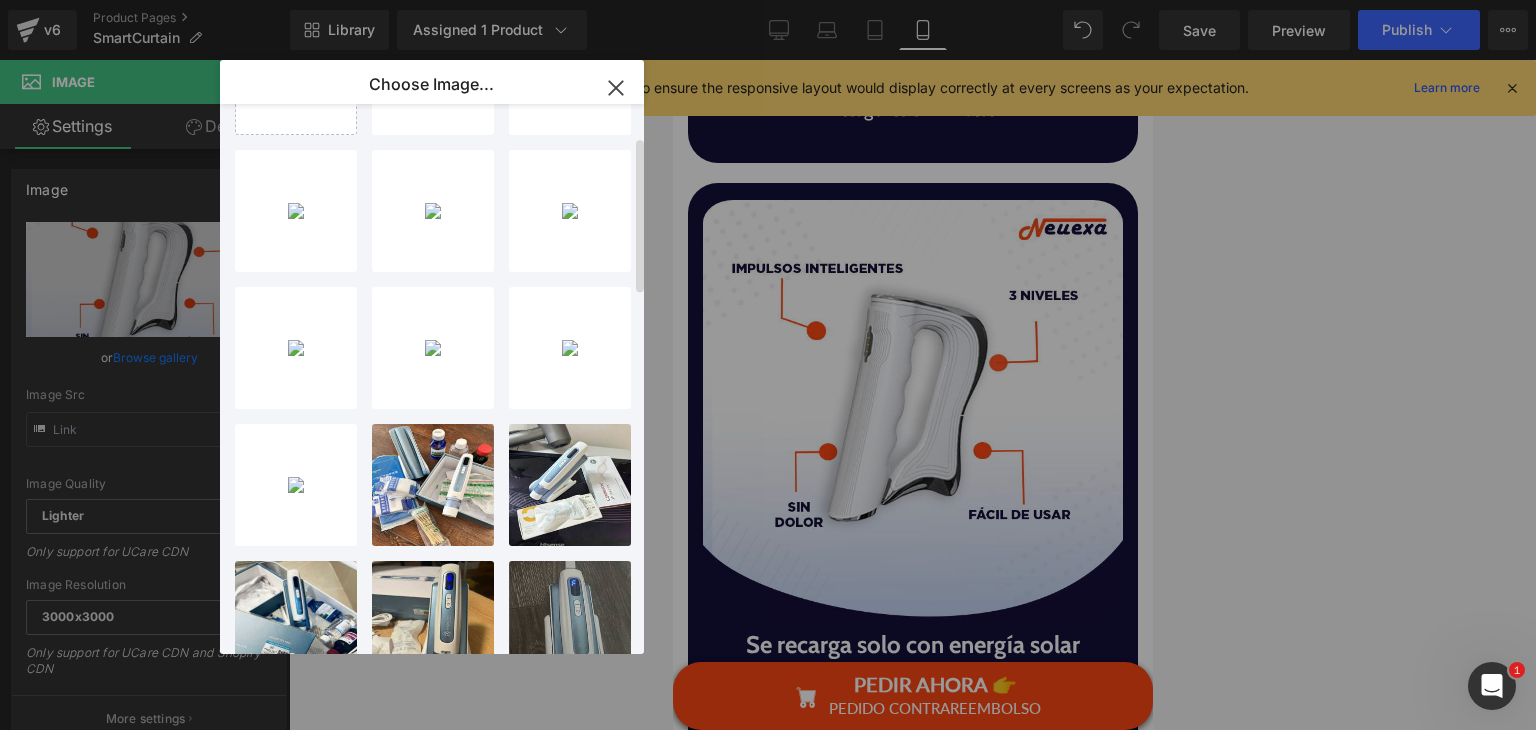 scroll, scrollTop: 116, scrollLeft: 0, axis: vertical 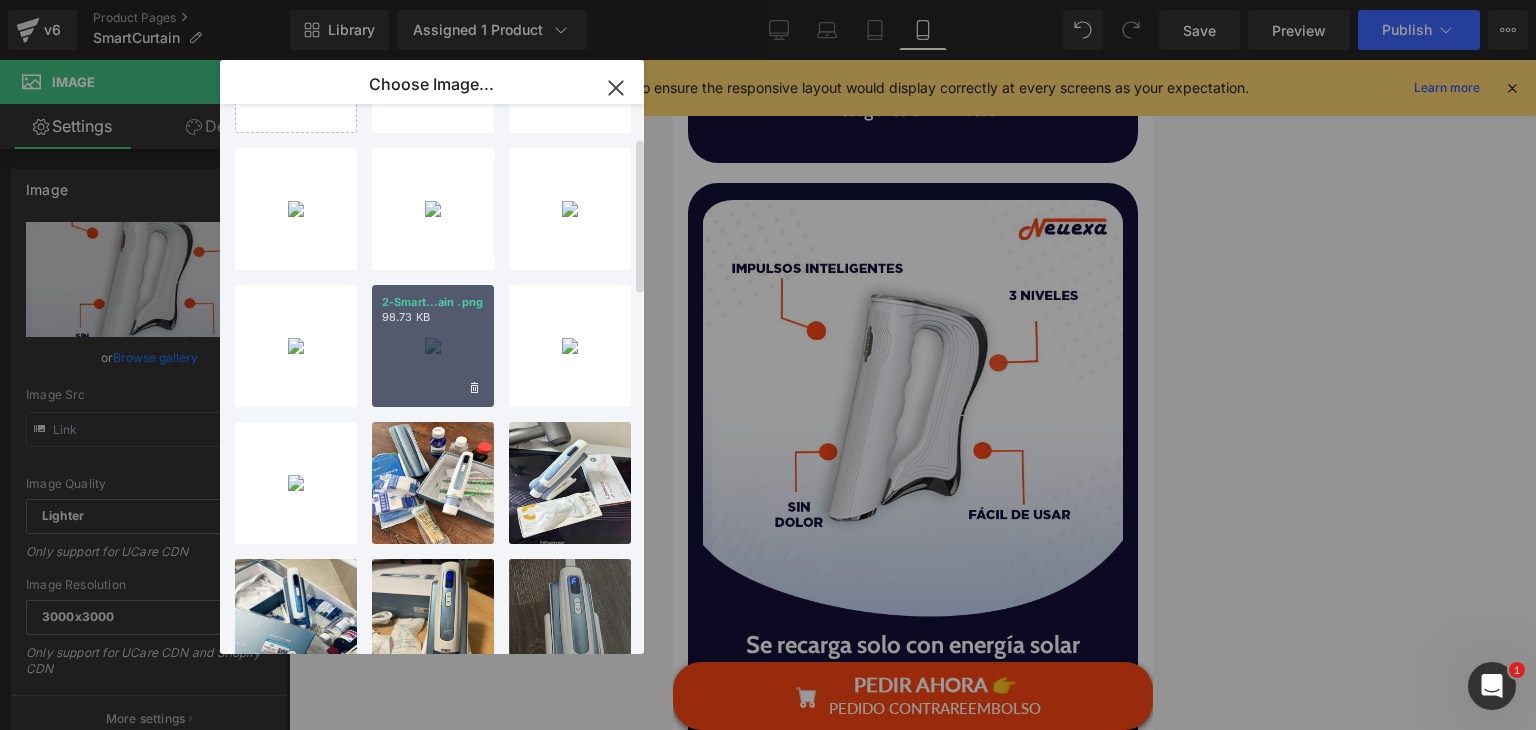 click on "2-Smart...ain .png 98.73 KB" at bounding box center [433, 346] 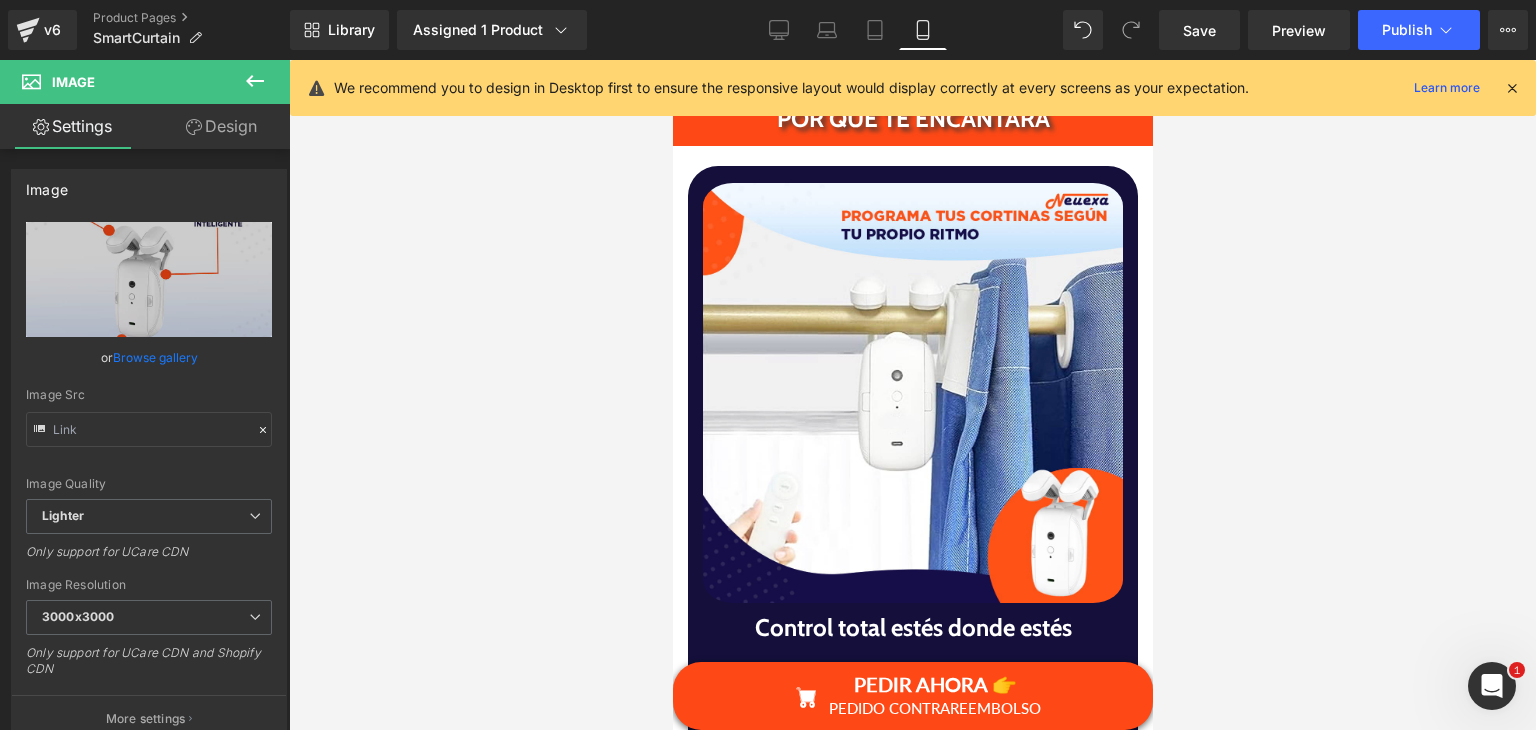 scroll, scrollTop: 4244, scrollLeft: 0, axis: vertical 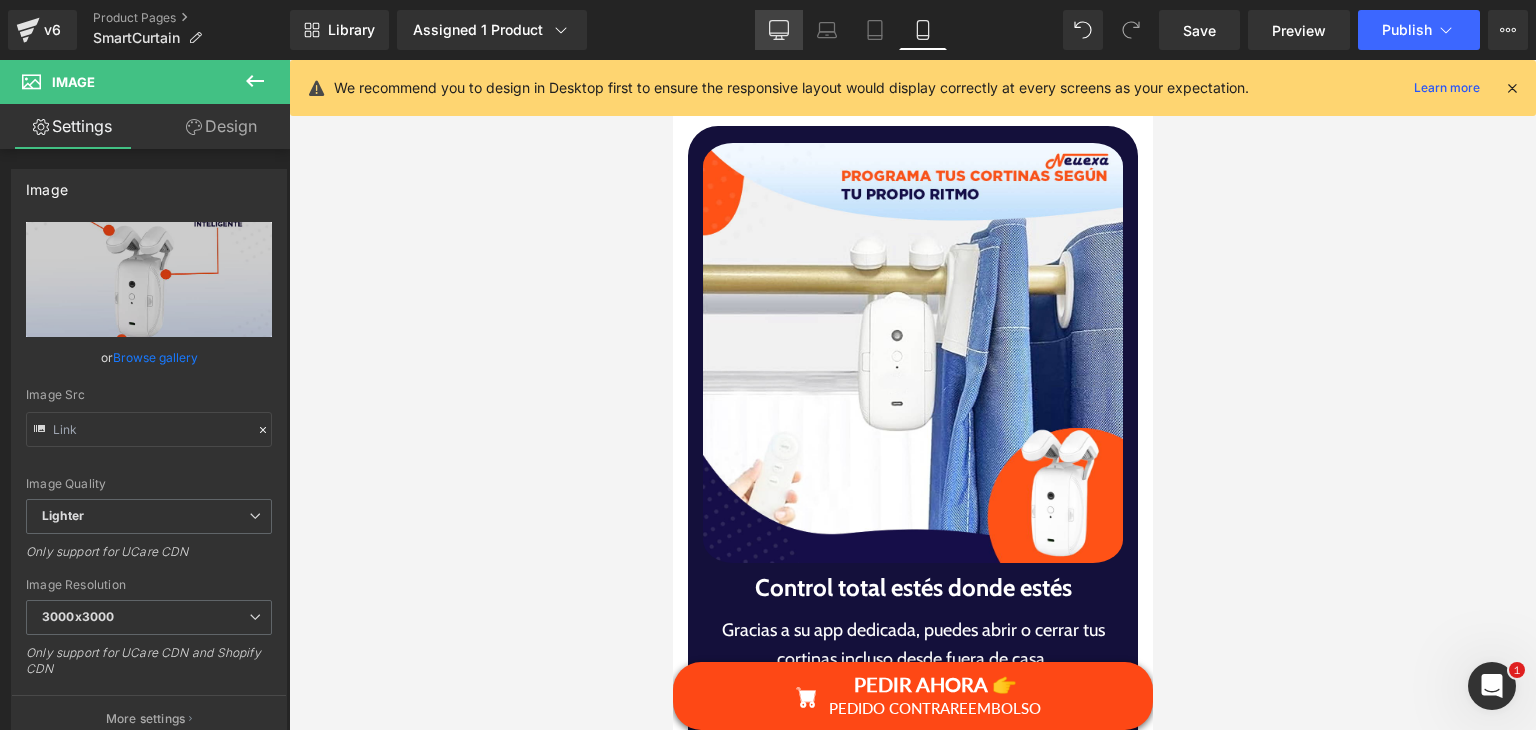 click on "Desktop" at bounding box center (779, 30) 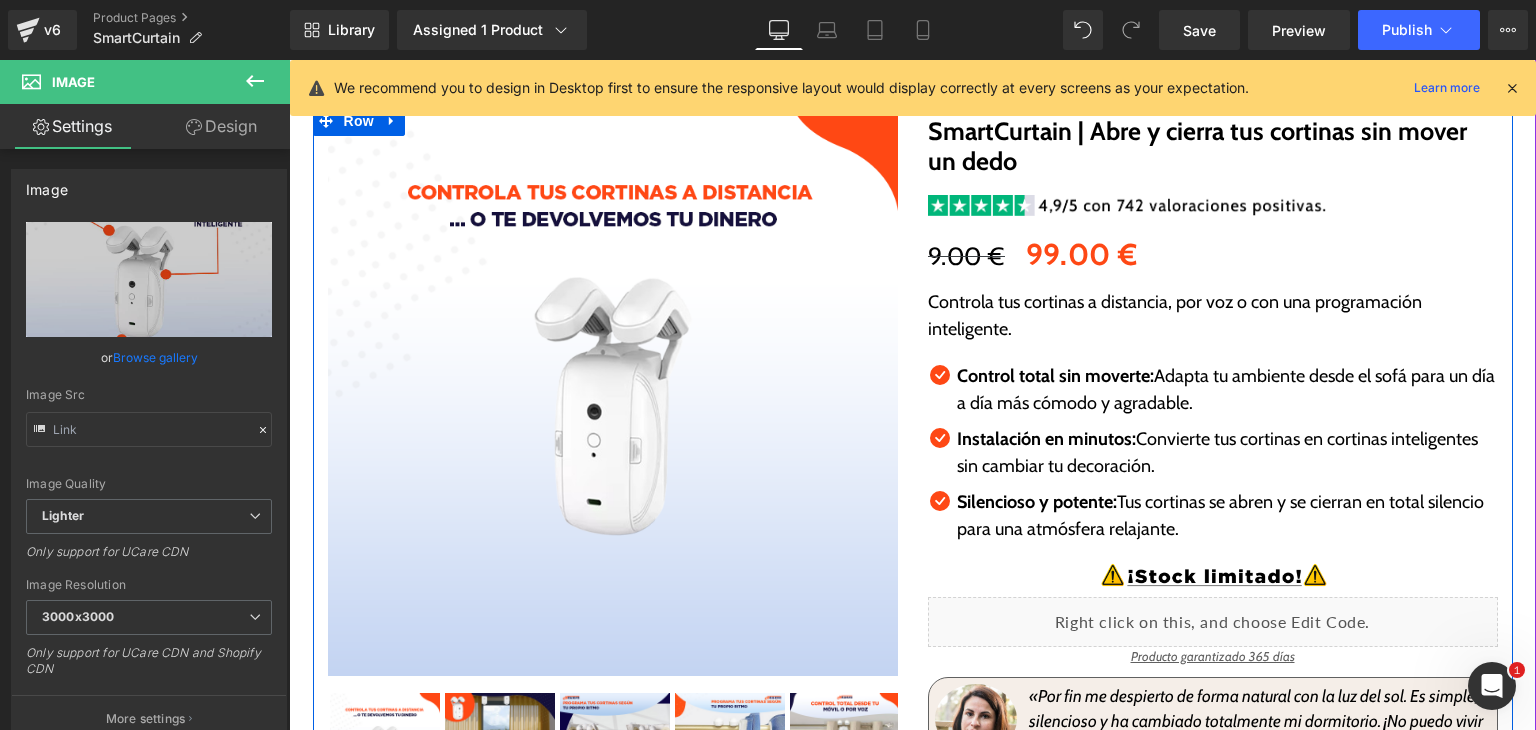 scroll, scrollTop: 148, scrollLeft: 0, axis: vertical 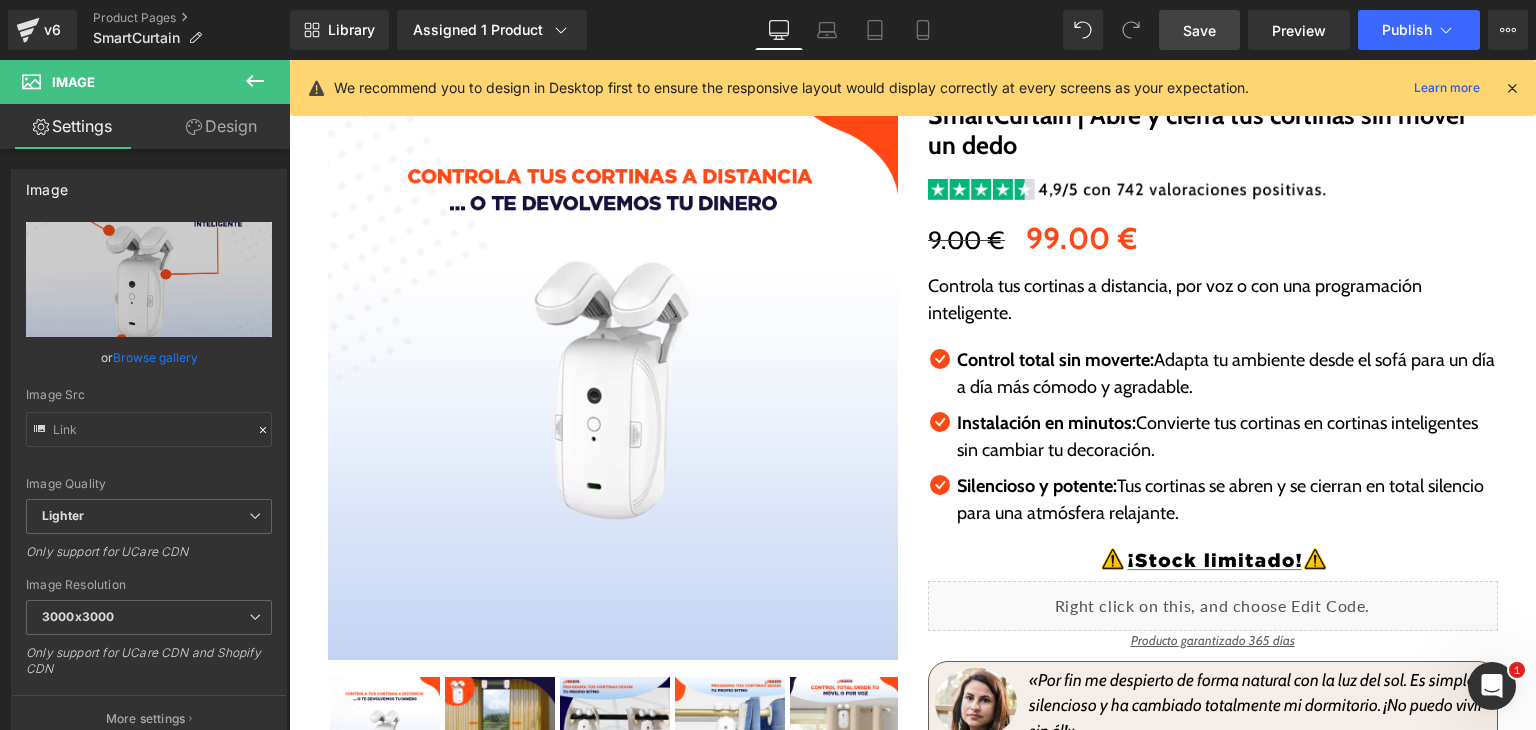 click on "Save" at bounding box center [1199, 30] 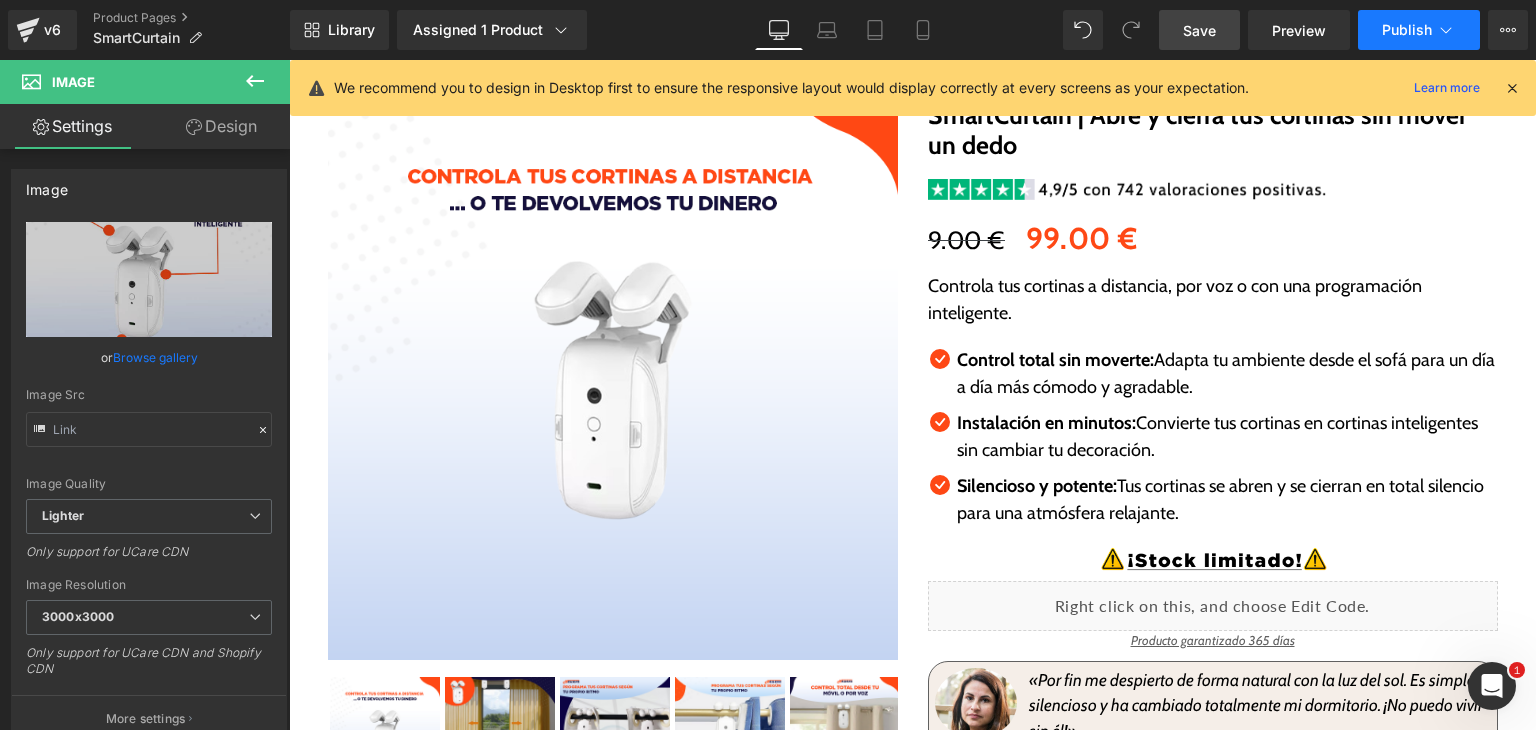 click on "Publish" at bounding box center [1419, 30] 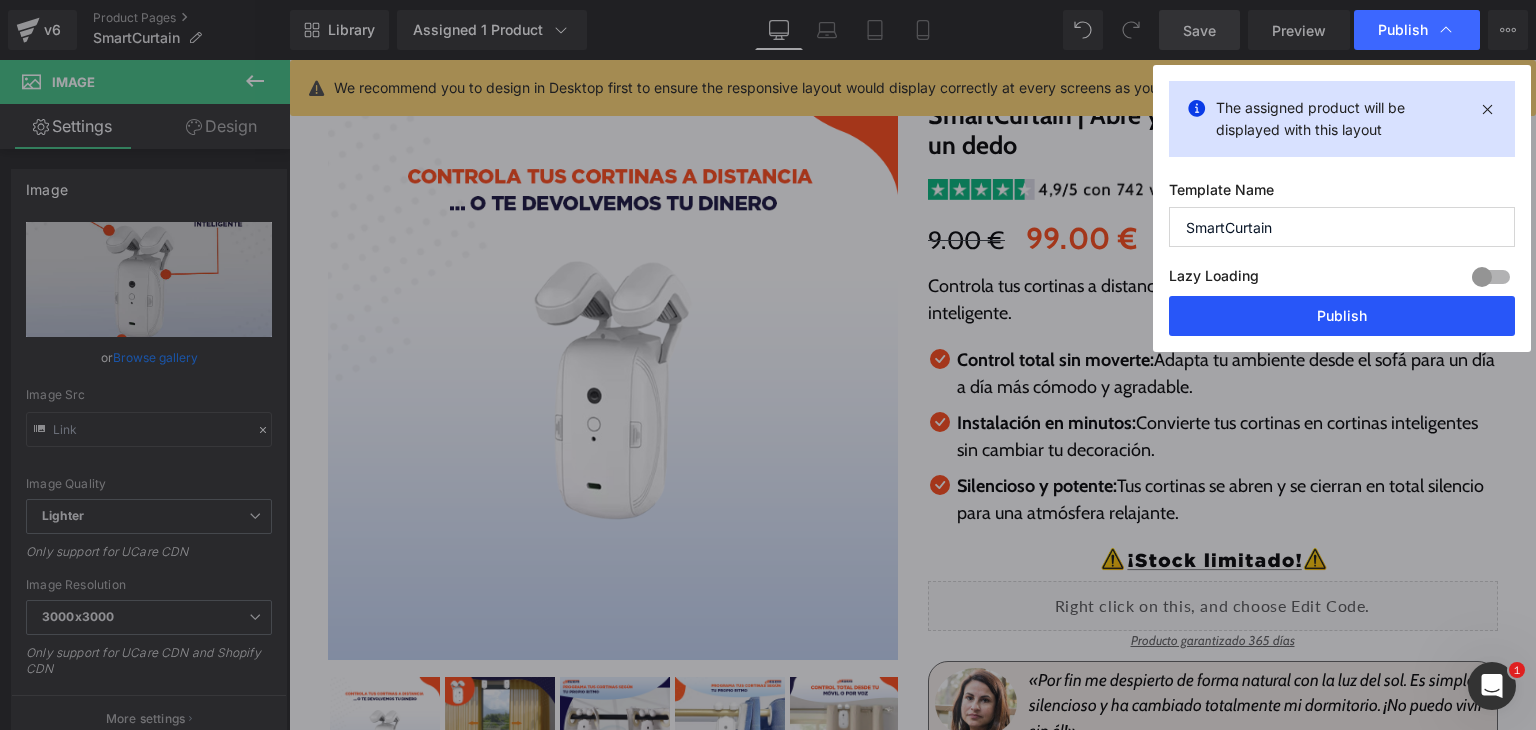 click on "Publish" at bounding box center [1342, 316] 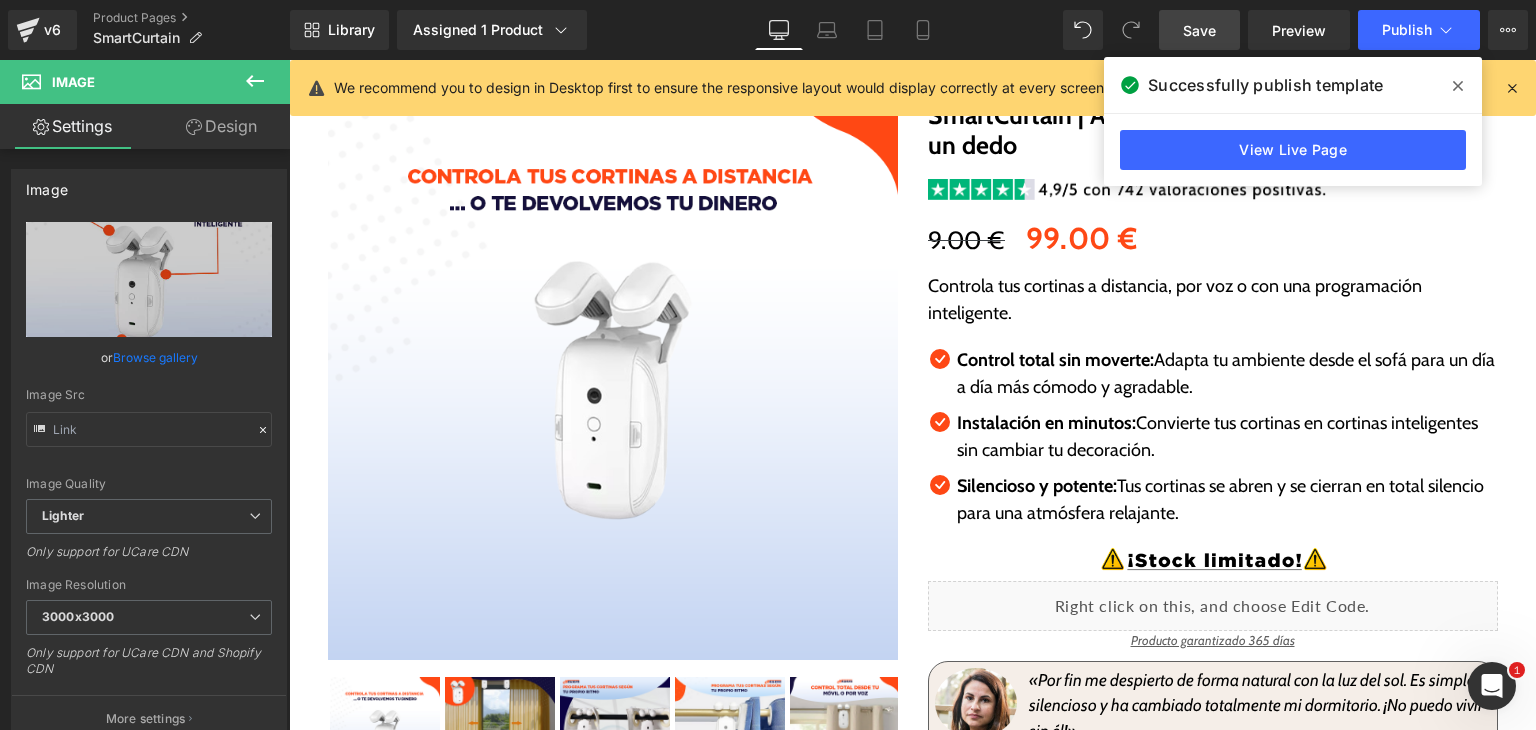 click at bounding box center [1458, 86] 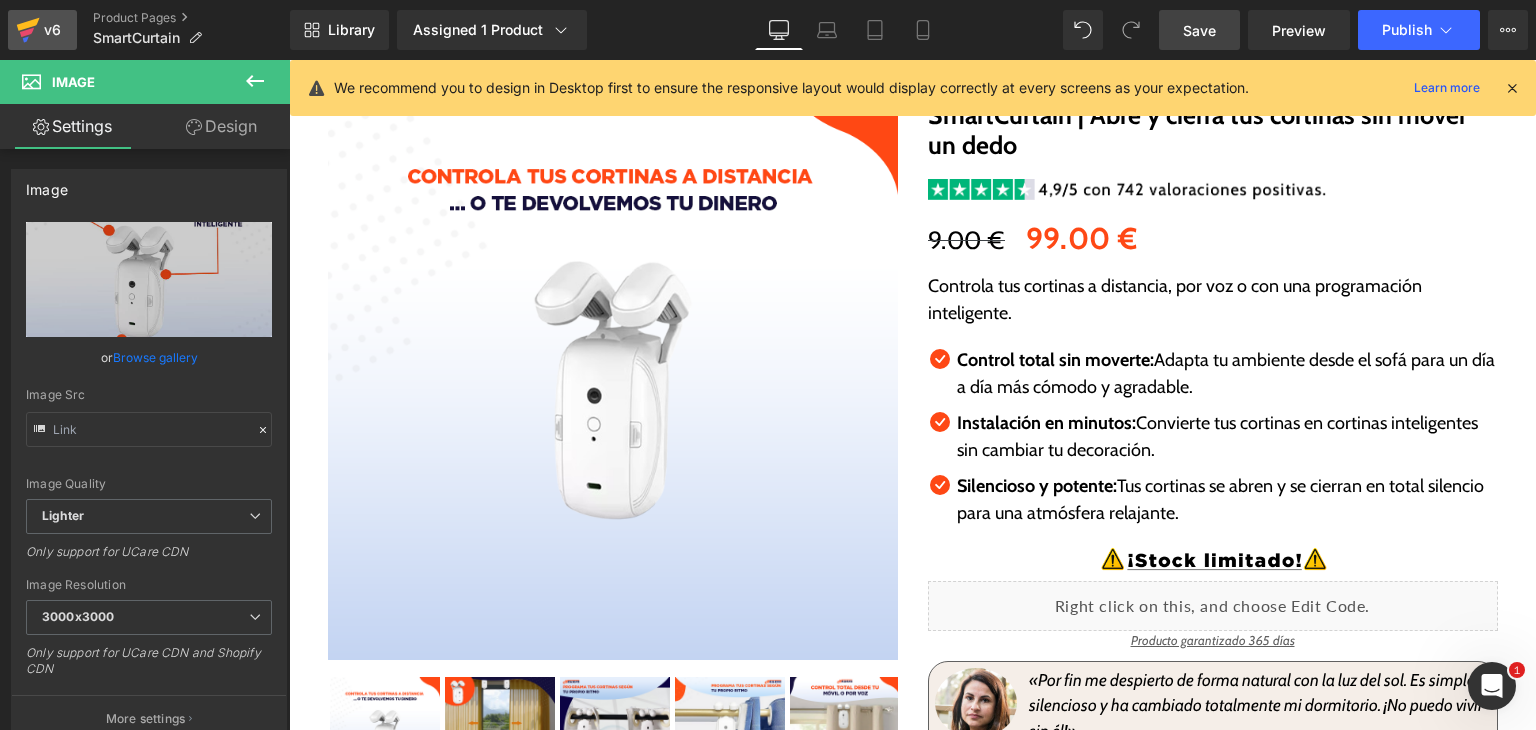 click on "v6" at bounding box center [52, 30] 